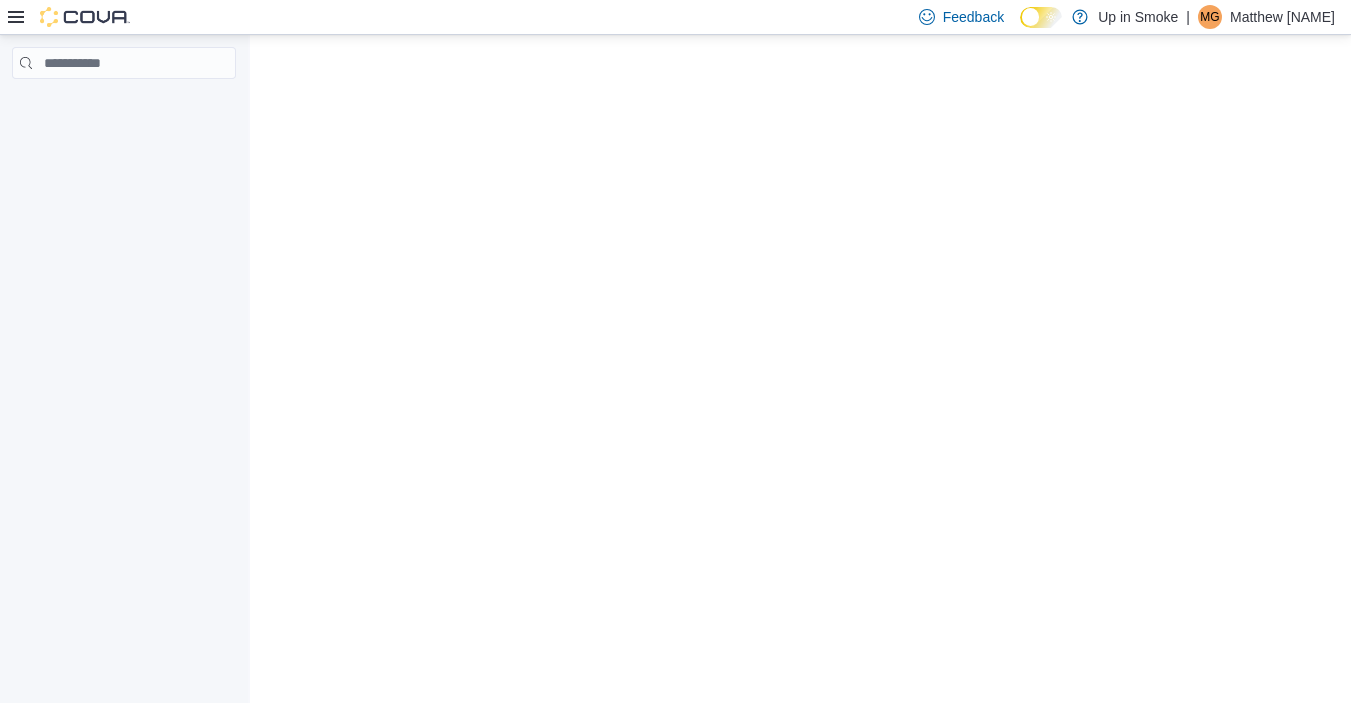 scroll, scrollTop: 0, scrollLeft: 0, axis: both 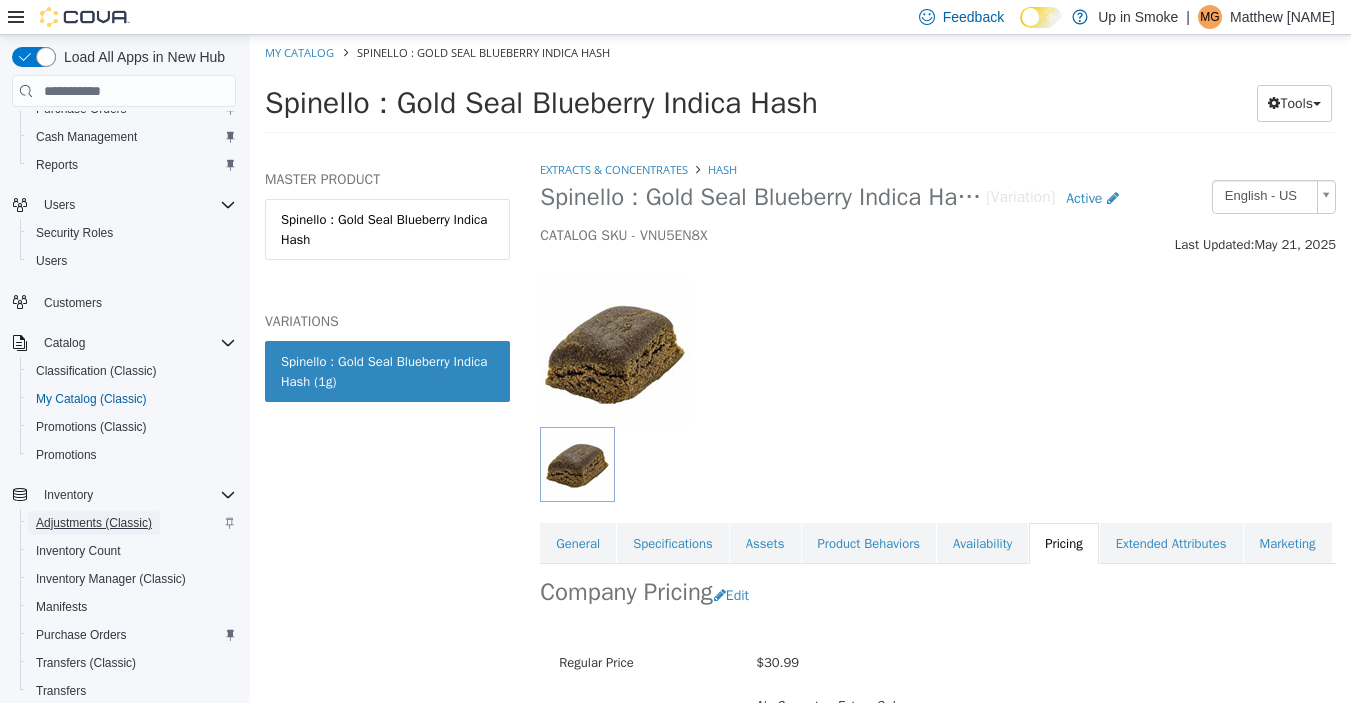 click on "Adjustments (Classic)" at bounding box center [94, 523] 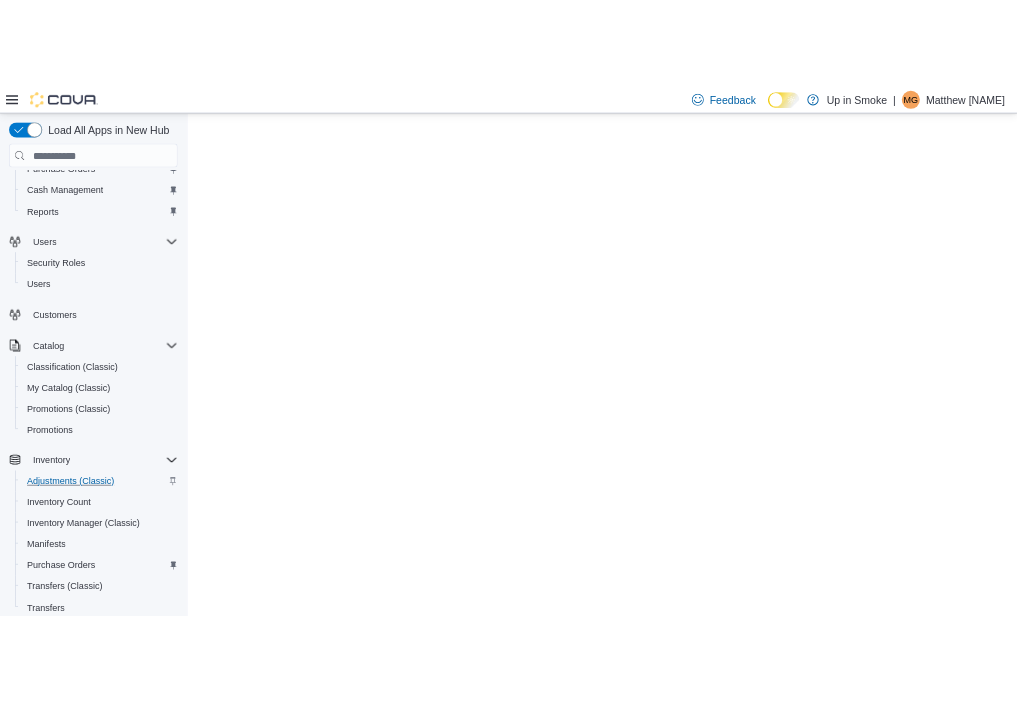 scroll, scrollTop: 0, scrollLeft: 0, axis: both 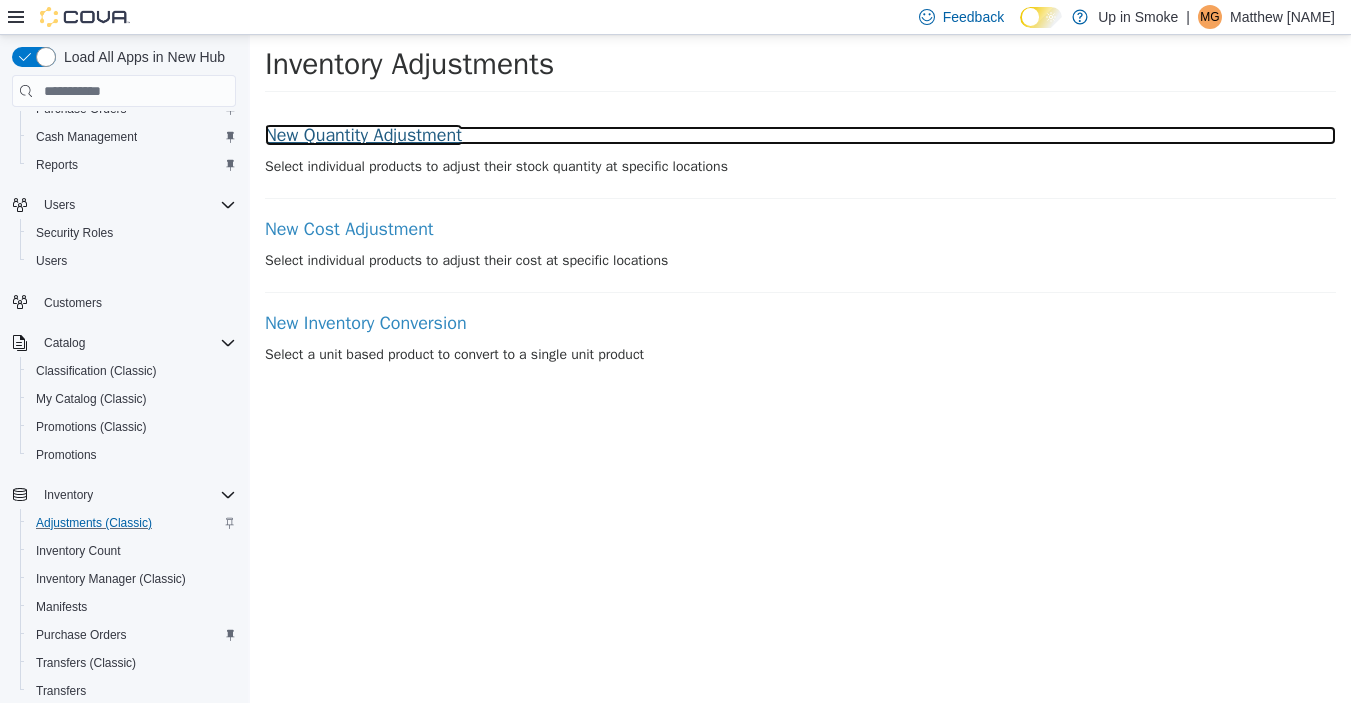 click on "New Quantity Adjustment" at bounding box center [800, 136] 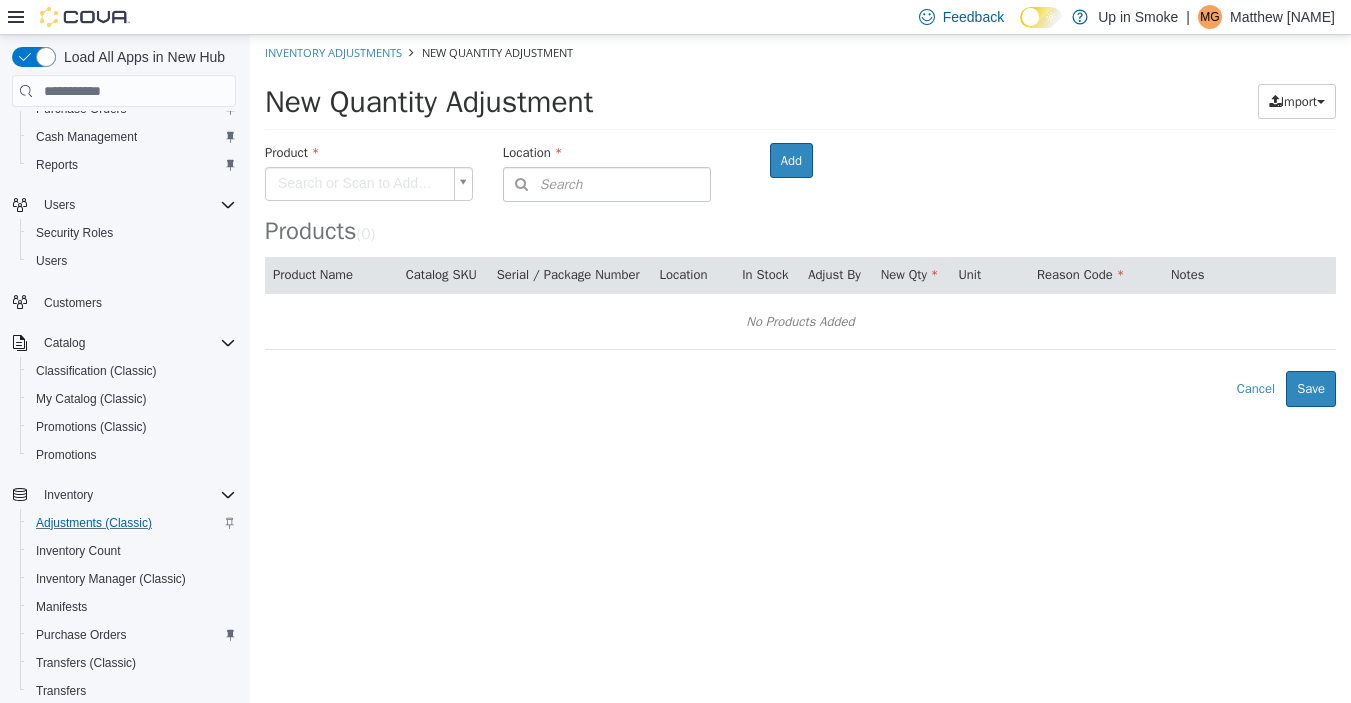 click on "×
Inventory Adjustments
New Quantity Adjustment
New Quantity Adjustment
Import  Inventory Export (.CSV) Package List (.TXT)
Product     Search or Scan to Add Product                             Location Search Type 3 or more characters or browse       Up in Smoke     (1)         Up In Smoke         Room   Add Products  ( 0 ) Product Name Catalog SKU Serial / Package Number Location In Stock Adjust By New Qty Unit Reason Code Notes No Products Added Error saving adjustment please resolve the errors above. Cancel Save" at bounding box center [800, 221] 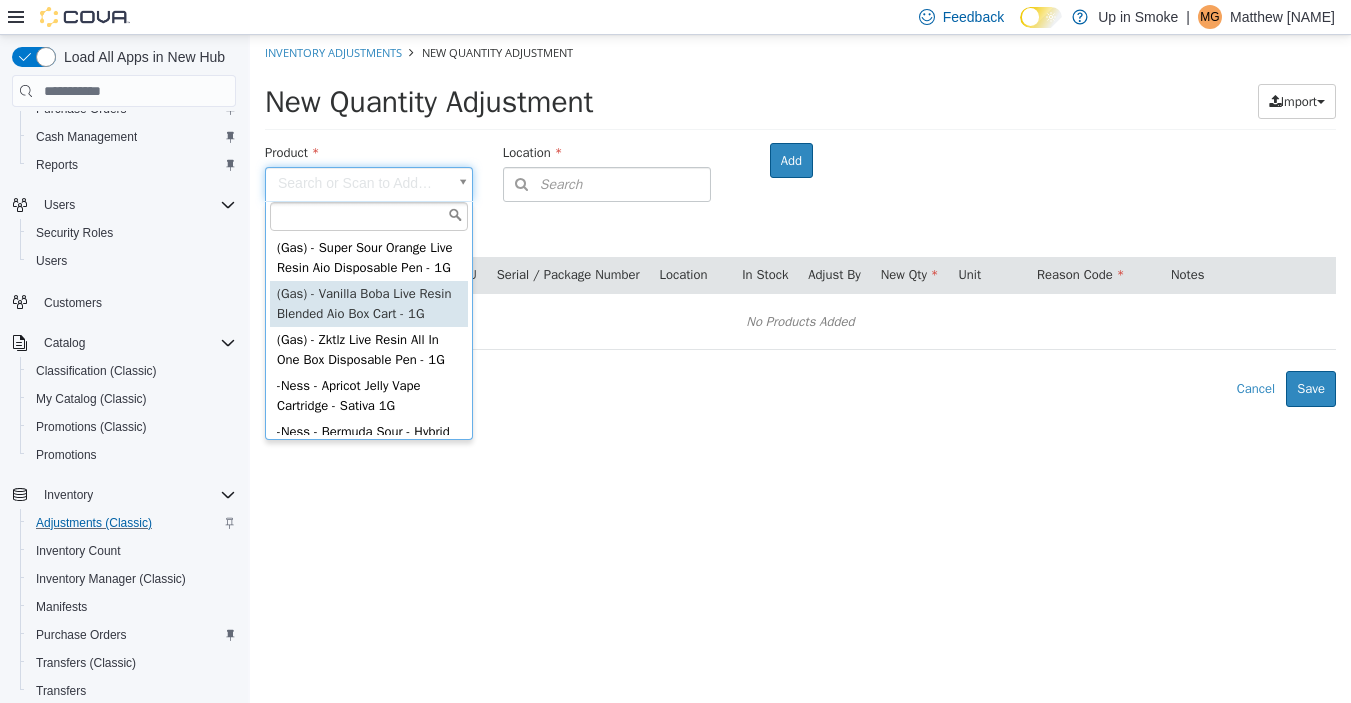 click on "(Gas) - Super Sour Orange Live Resin Aio Disposable Pen - 1G (Gas) - Vanilla Boba Live Resin Blended Aio Box Cart - 1G (Gas) - Zktlz Live Resin All In One Box Disposable Pen - 1G -Ness - Apricot Jelly Vape Cartridge -  Sativa 1G -Ness - Bermuda Sour -  Hybrid 3.5G -Ness - Blue Kiwi Cartridge -  Sativa 1G -Ness - Breakfast Of Champions Twin Pack Cartridge -  Hybrid 1G" at bounding box center (800, 221) 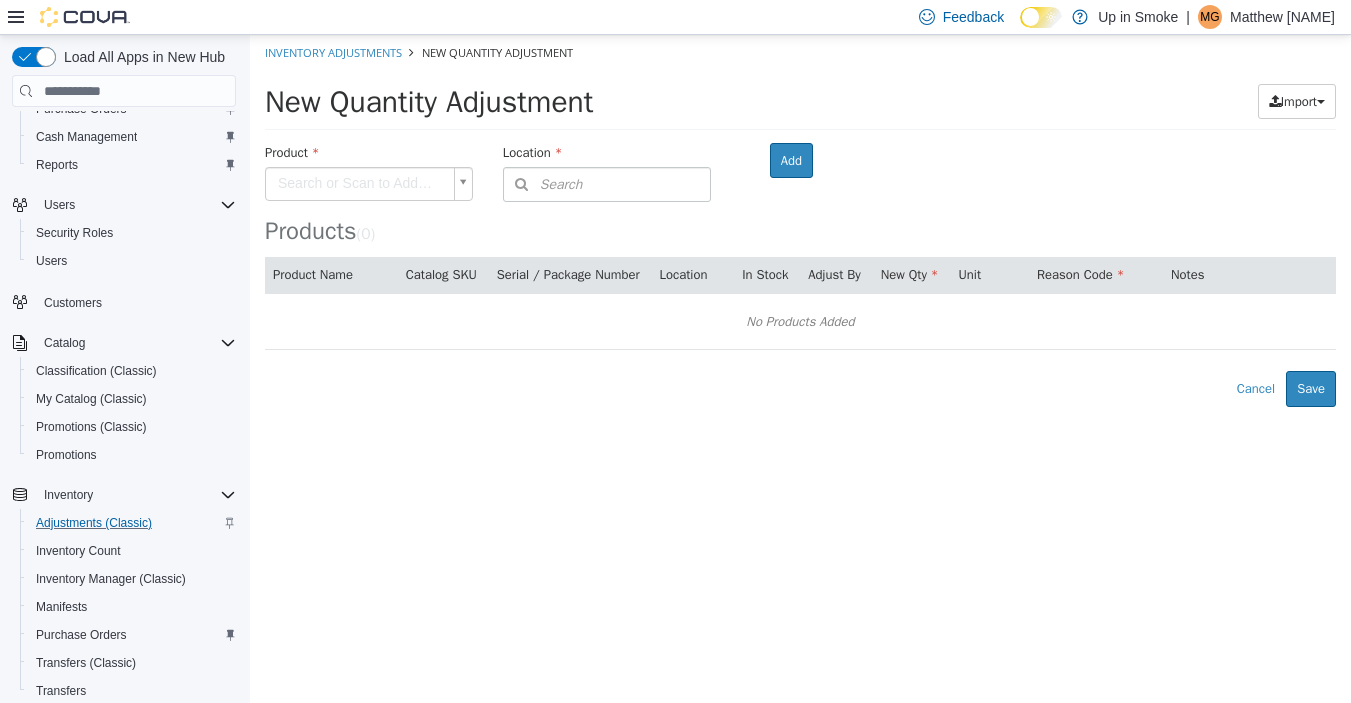 click on "×
Inventory Adjustments
New Quantity Adjustment
New Quantity Adjustment
Import  Inventory Export (.CSV) Package List (.TXT)
Product     Search or Scan to Add Product     Location Search Type 3 or more characters or browse       Up in Smoke     (1)         Up In Smoke         Room   Add Products  ( 0 ) Product Name Catalog SKU Serial / Package Number Location In Stock Adjust By New Qty Unit Reason Code Notes No Products Added Error saving adjustment please resolve the errors above. Cancel Save" at bounding box center [800, 221] 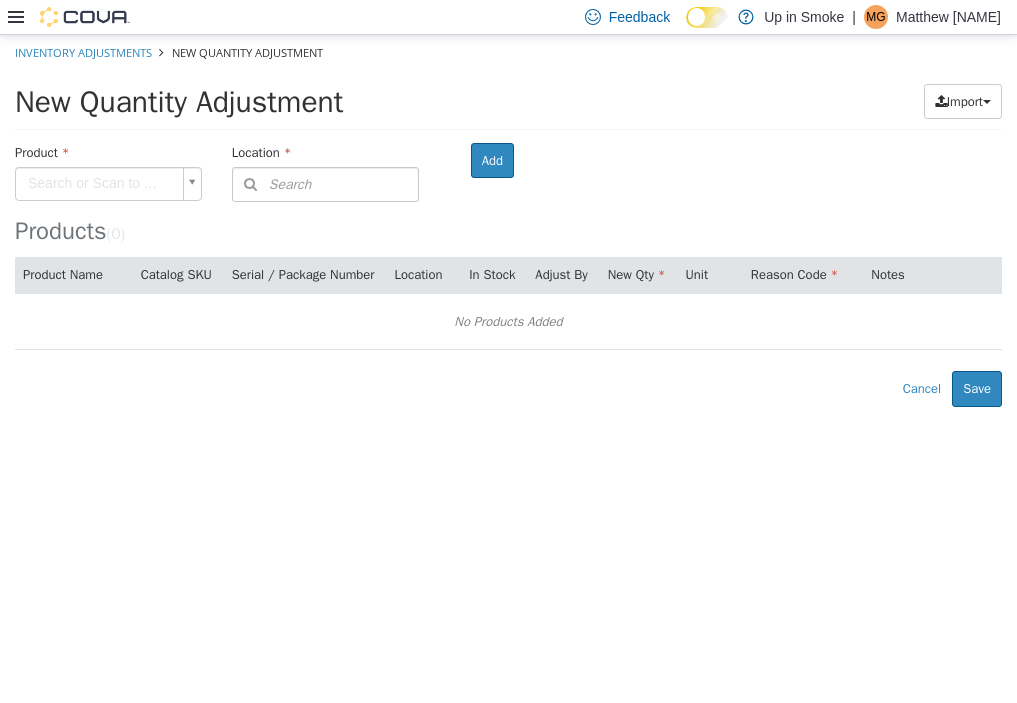 click on "×
Inventory Adjustments
New Quantity Adjustment
New Quantity Adjustment
Import  Inventory Export (.CSV) Package List (.TXT)
Product     Search or Scan to Add Product     Location Search Type 3 or more characters or browse       Up in Smoke     (1)         Up In Smoke         Room   Add Products  ( 0 ) Product Name Catalog SKU Serial / Package Number Location In Stock Adjust By New Qty Unit Reason Code Notes No Products Added Error saving adjustment please resolve the errors above. Cancel Save" at bounding box center (508, 221) 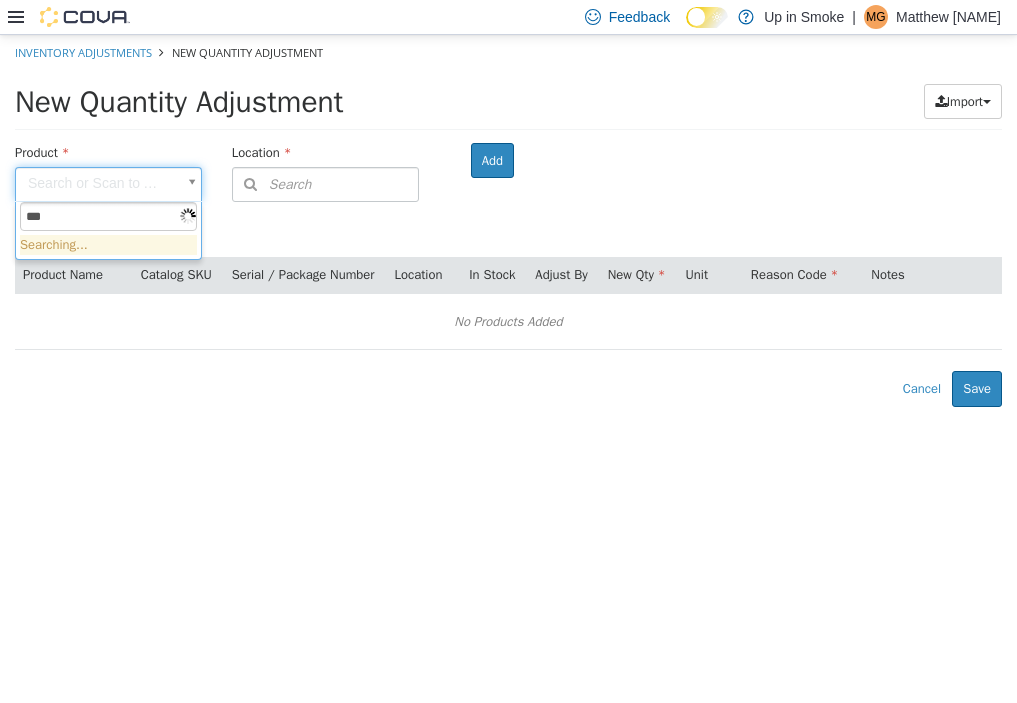 type on "****" 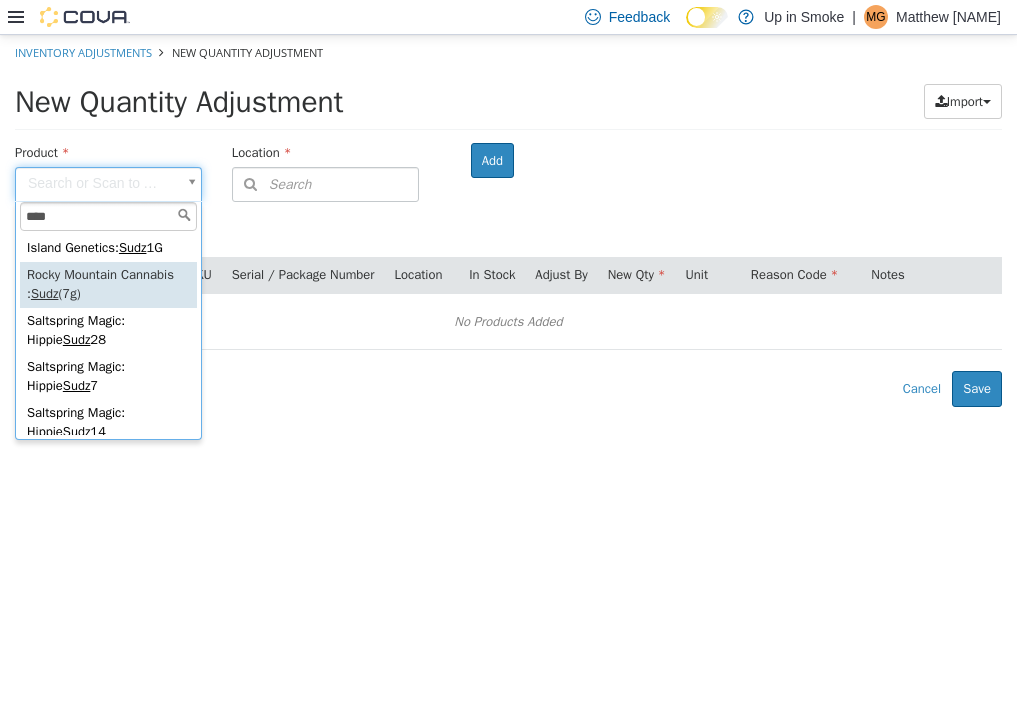 type on "**********" 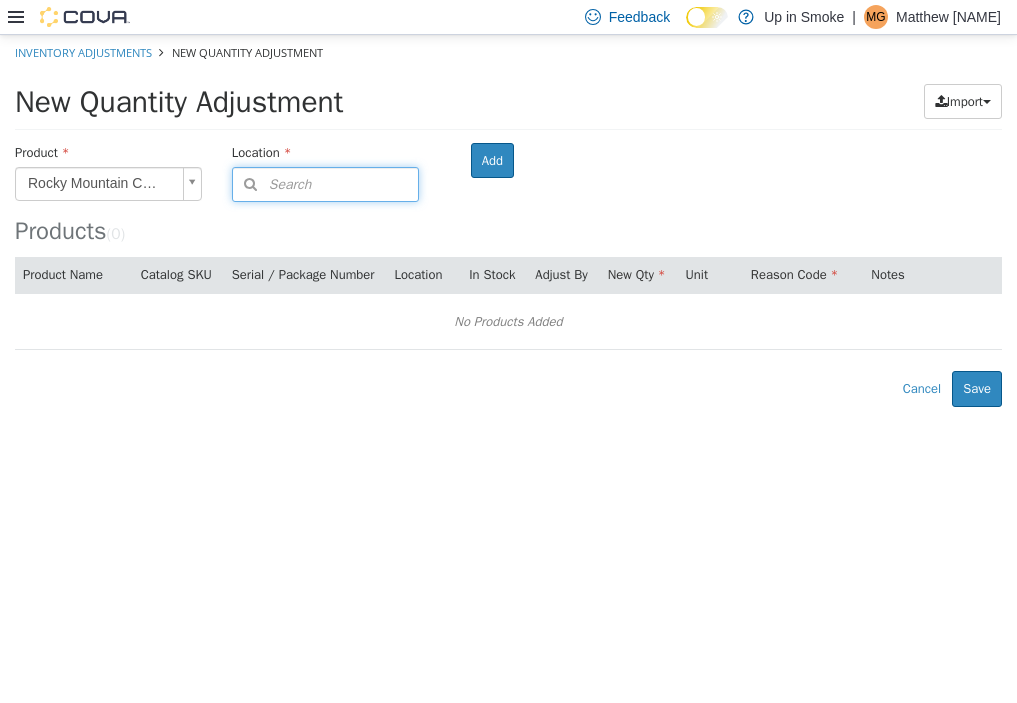 click on "Search" at bounding box center [272, 184] 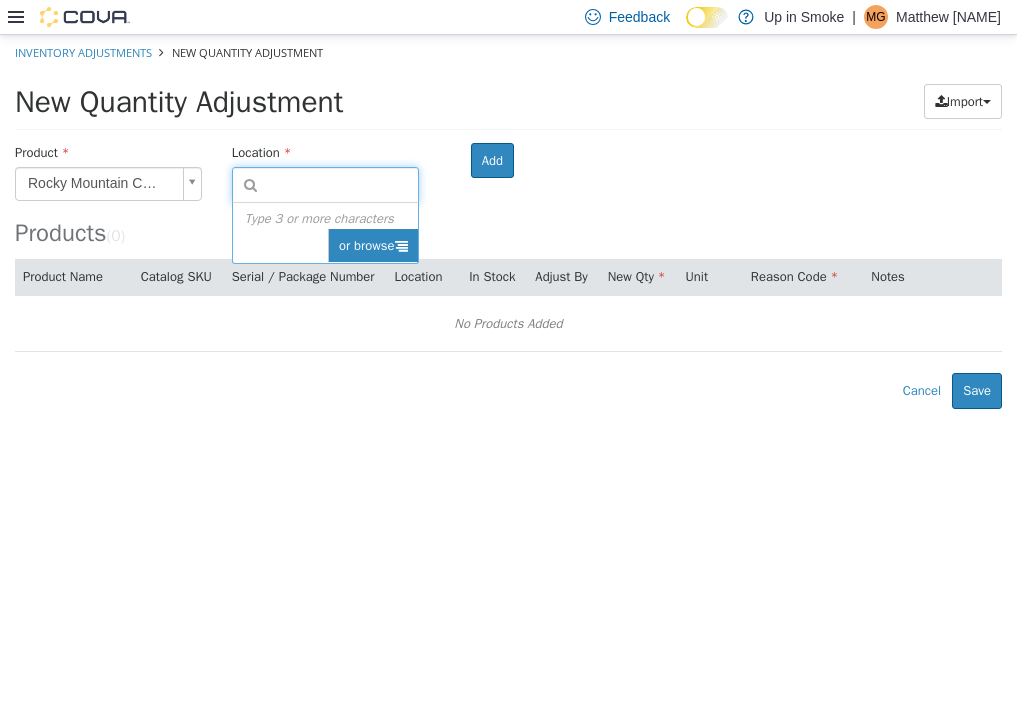 click on "or browse" at bounding box center (373, 246) 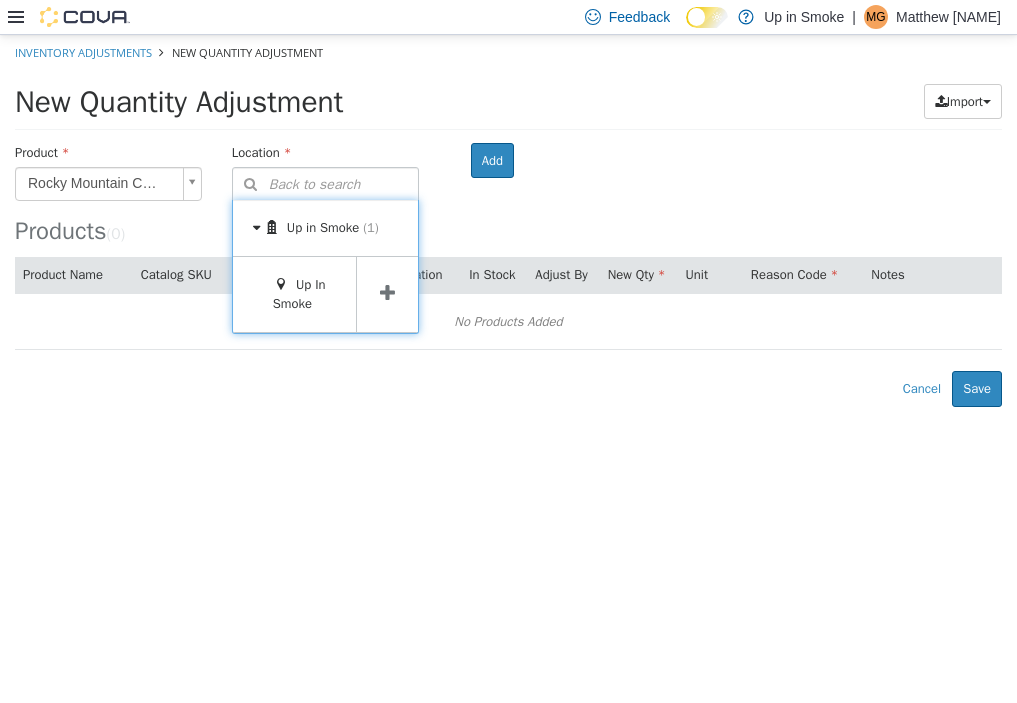 click at bounding box center (387, 294) 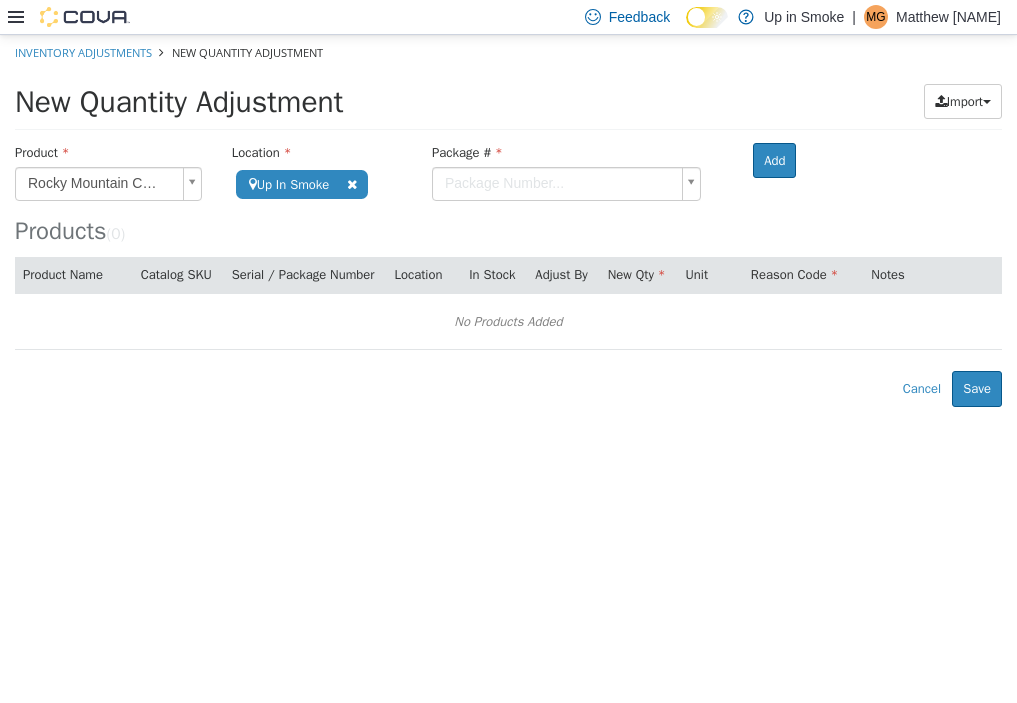 click on "Rocky Mountain Cannabis : Sudz (7g)" at bounding box center (508, 221) 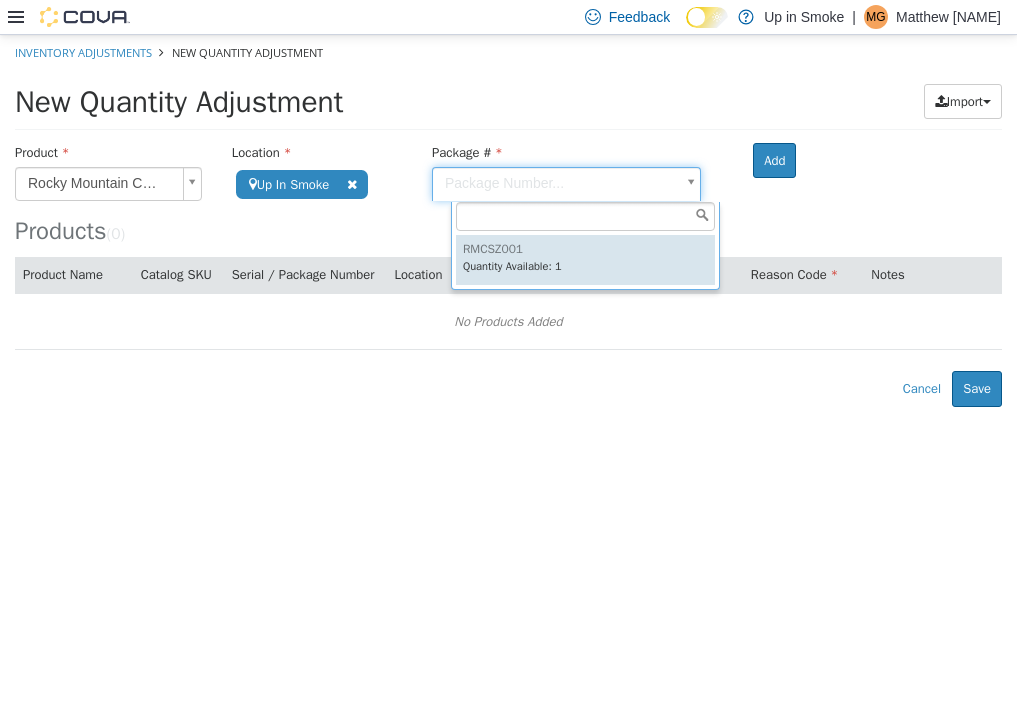 type on "********" 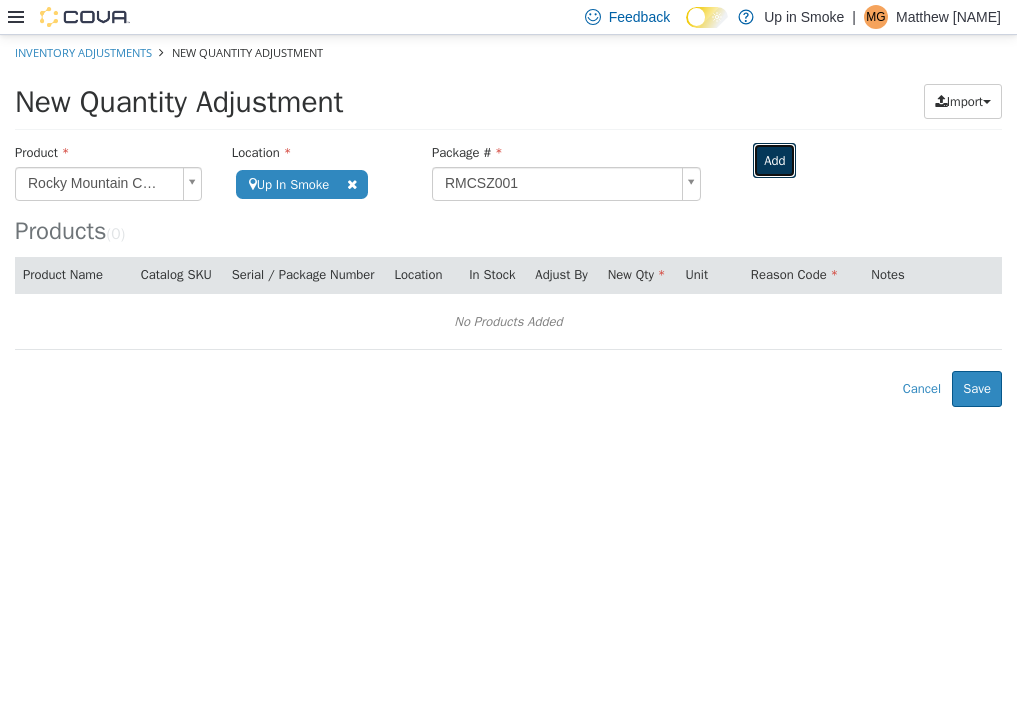 click on "Add" at bounding box center [774, 161] 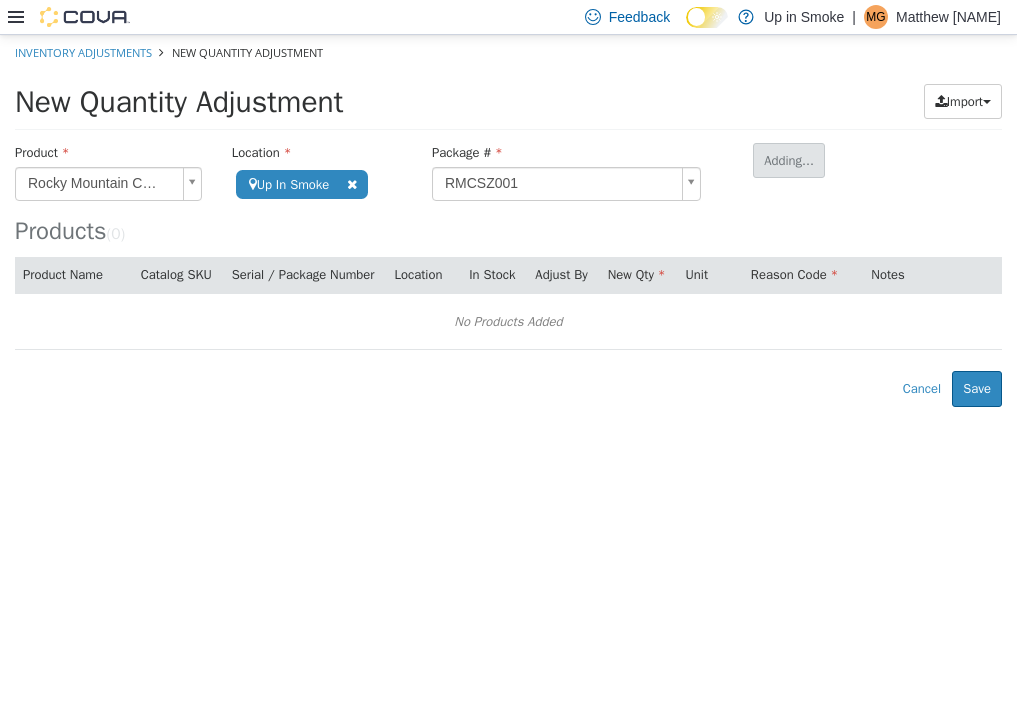 type 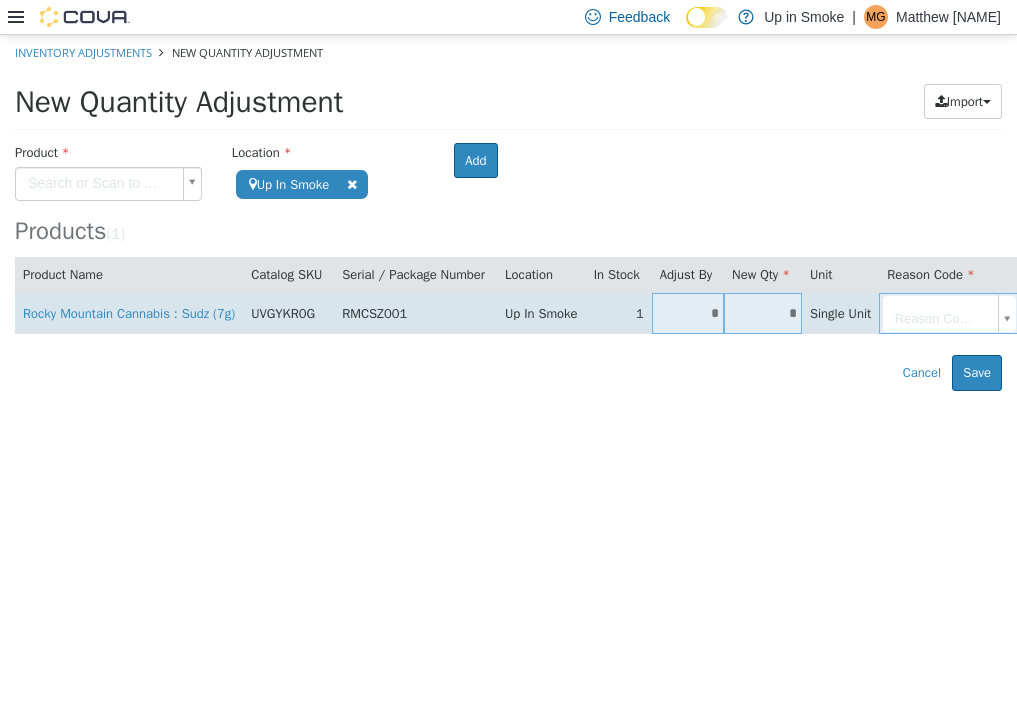click on "*" at bounding box center (688, 313) 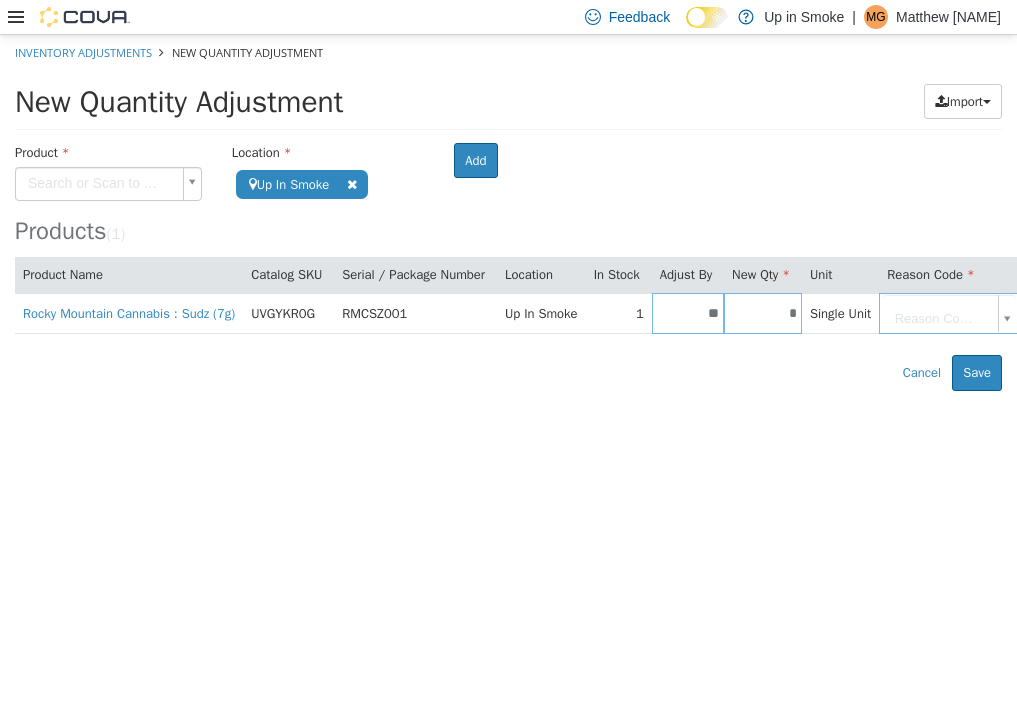 type on "**" 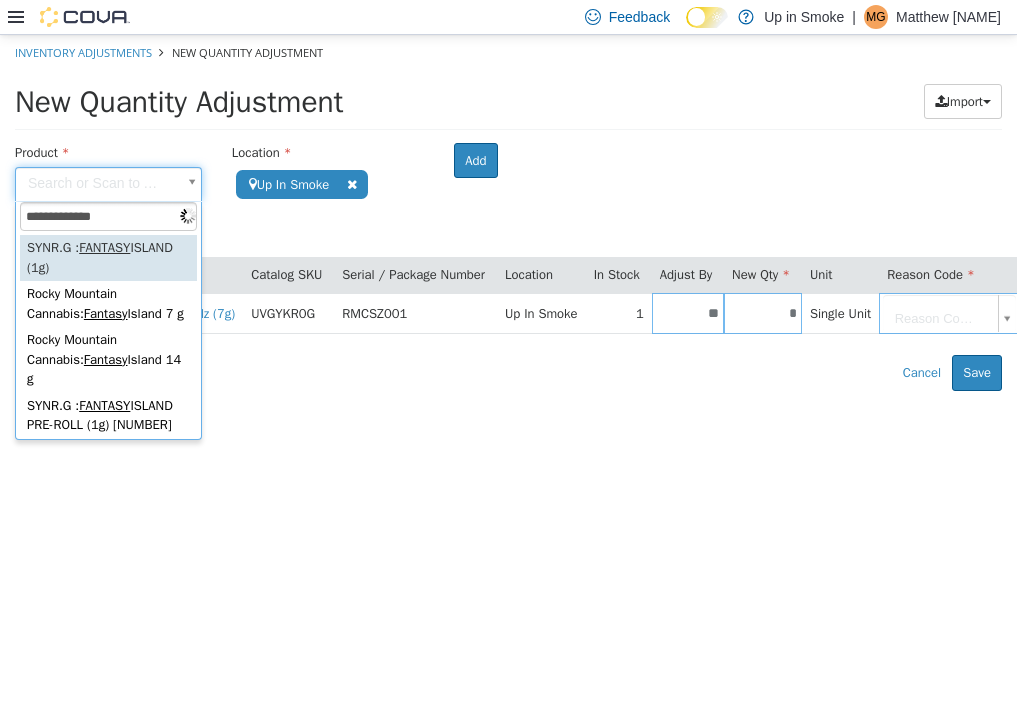 type on "**********" 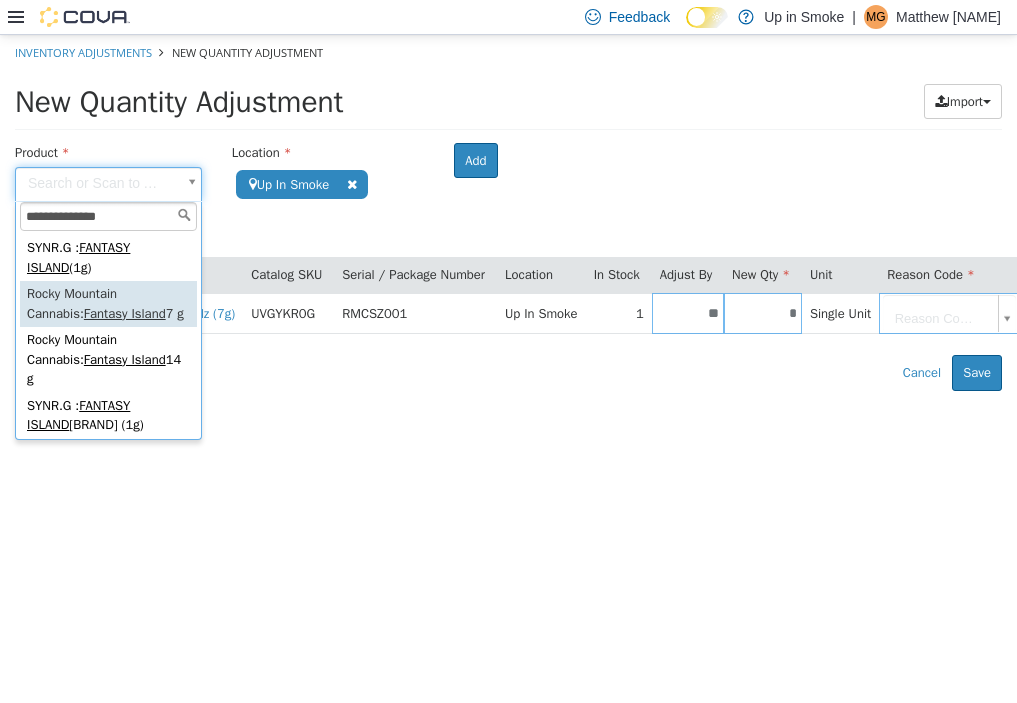 type on "**********" 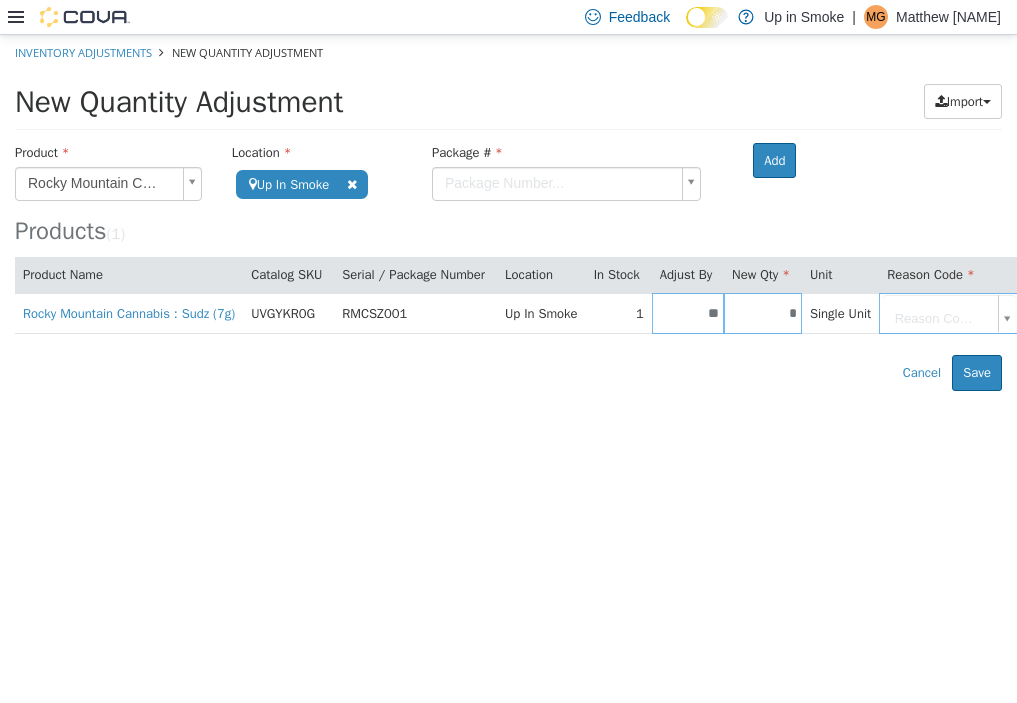 click on "Products  ( 1 )" at bounding box center [508, 194] 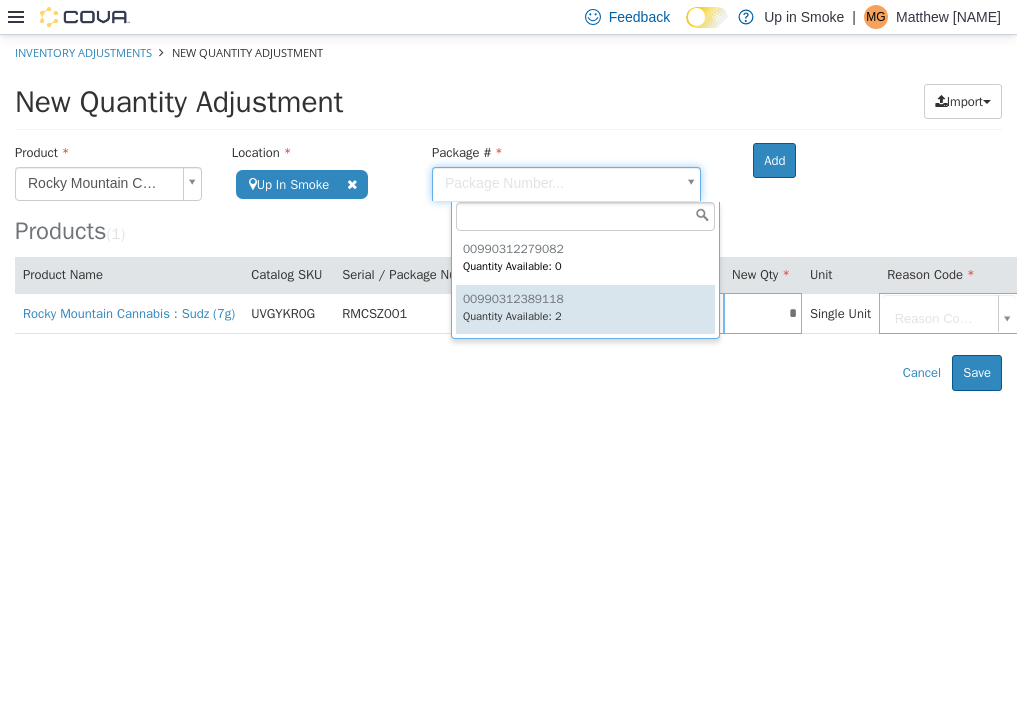 click on "[NUMBER] [NUMBER] Quantity Available: 0 [NUMBER] Quantity Available: 2" at bounding box center (585, 271) 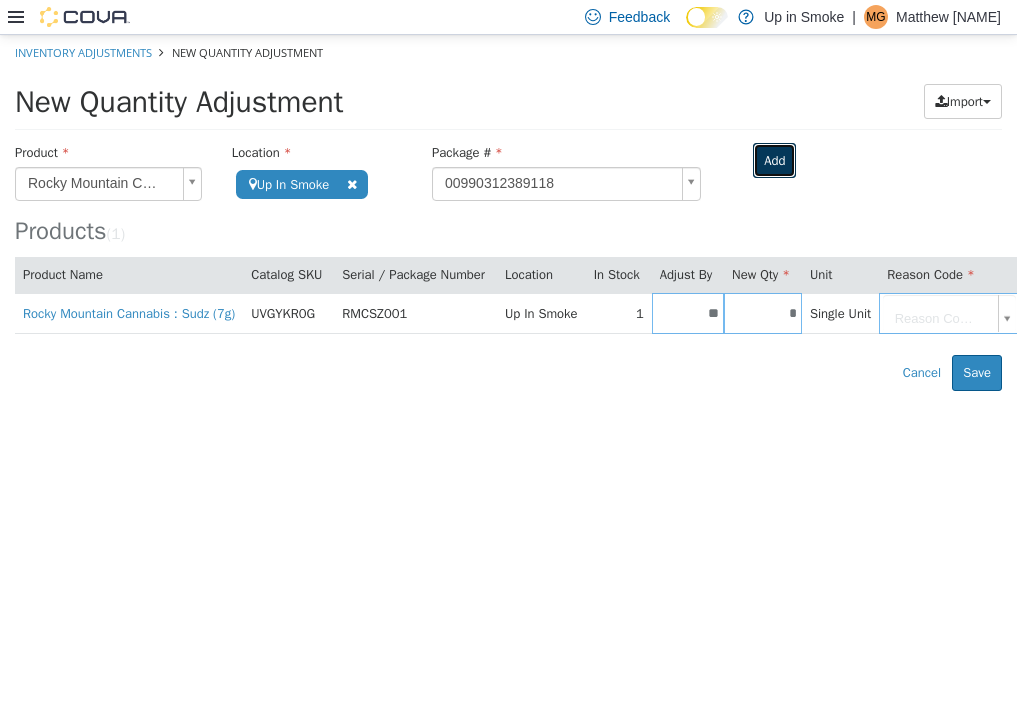 click on "Add" at bounding box center [774, 161] 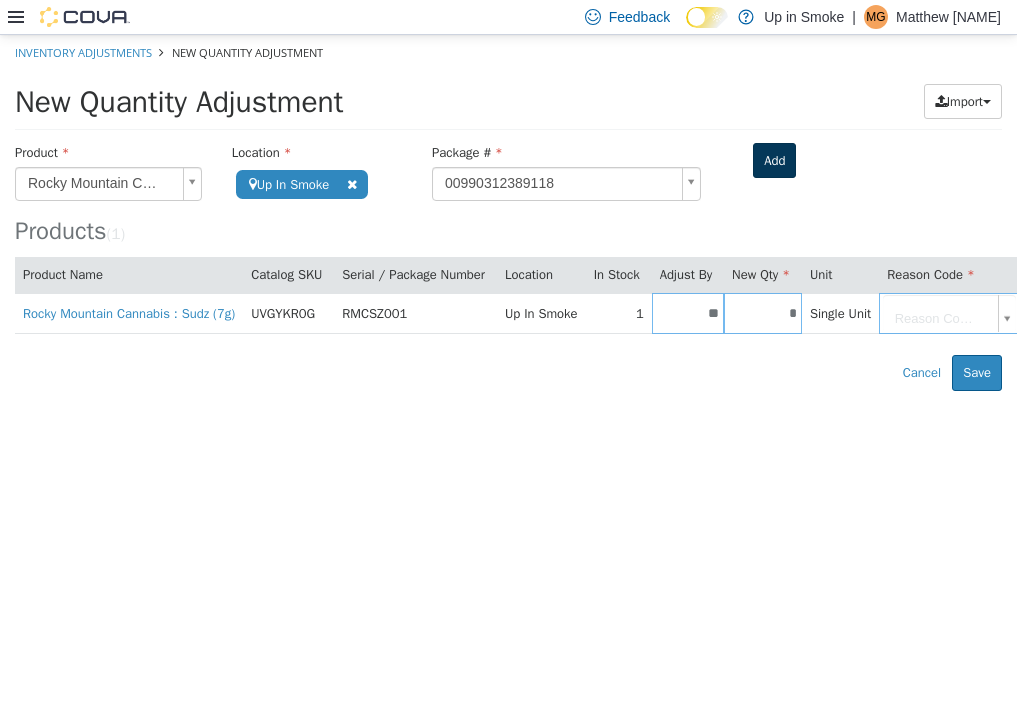 type 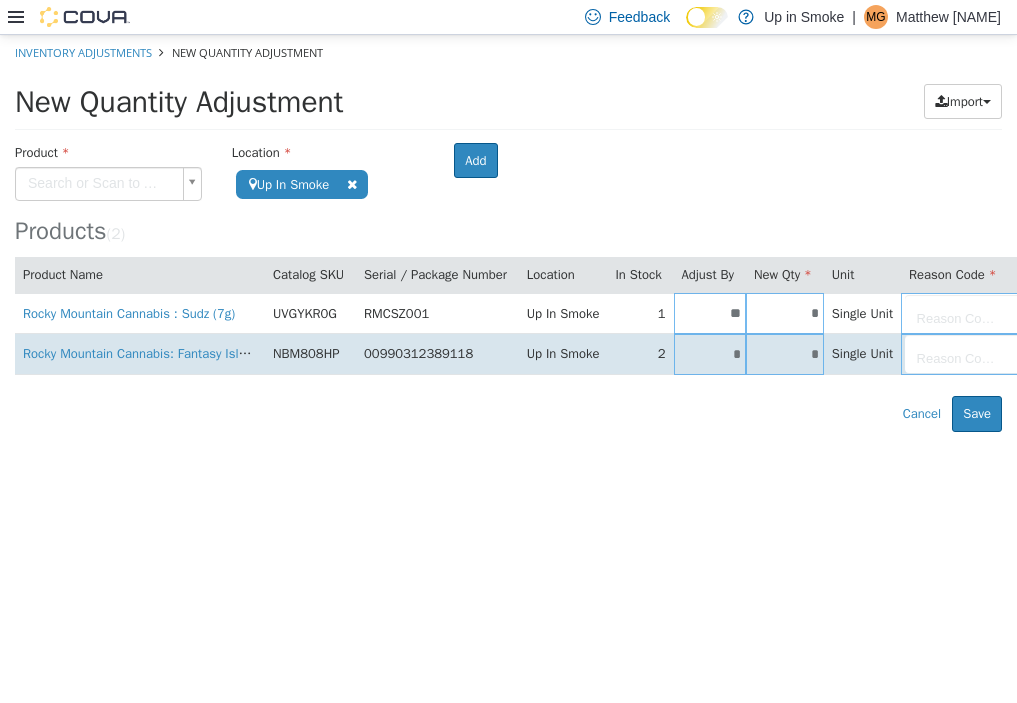 click on "*" at bounding box center (710, 354) 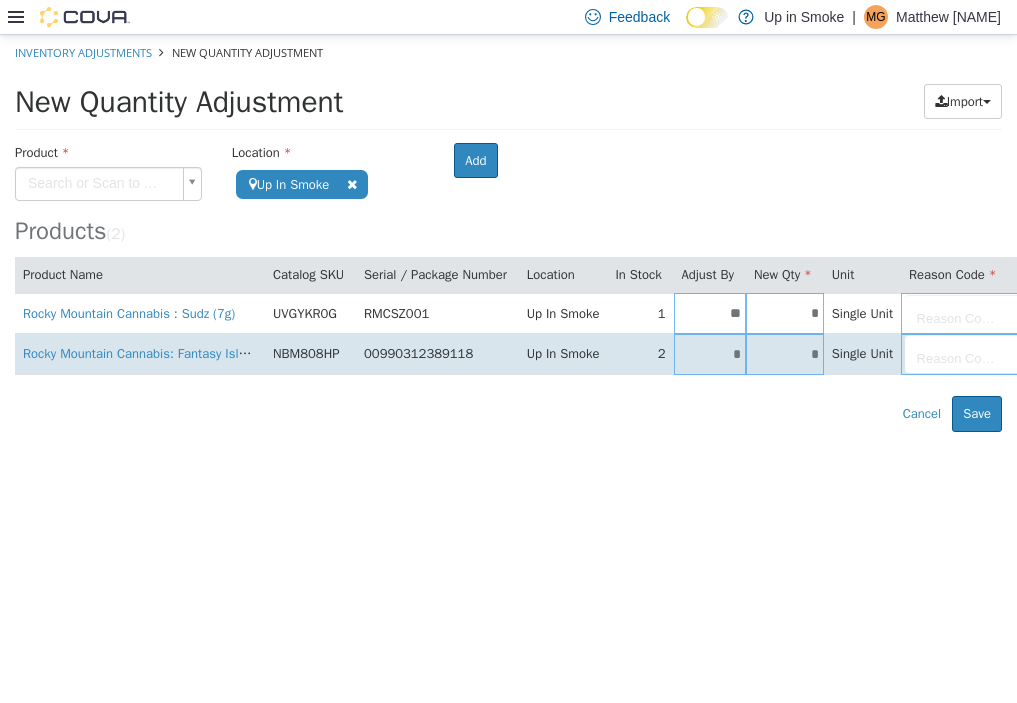 click on "*" at bounding box center (710, 354) 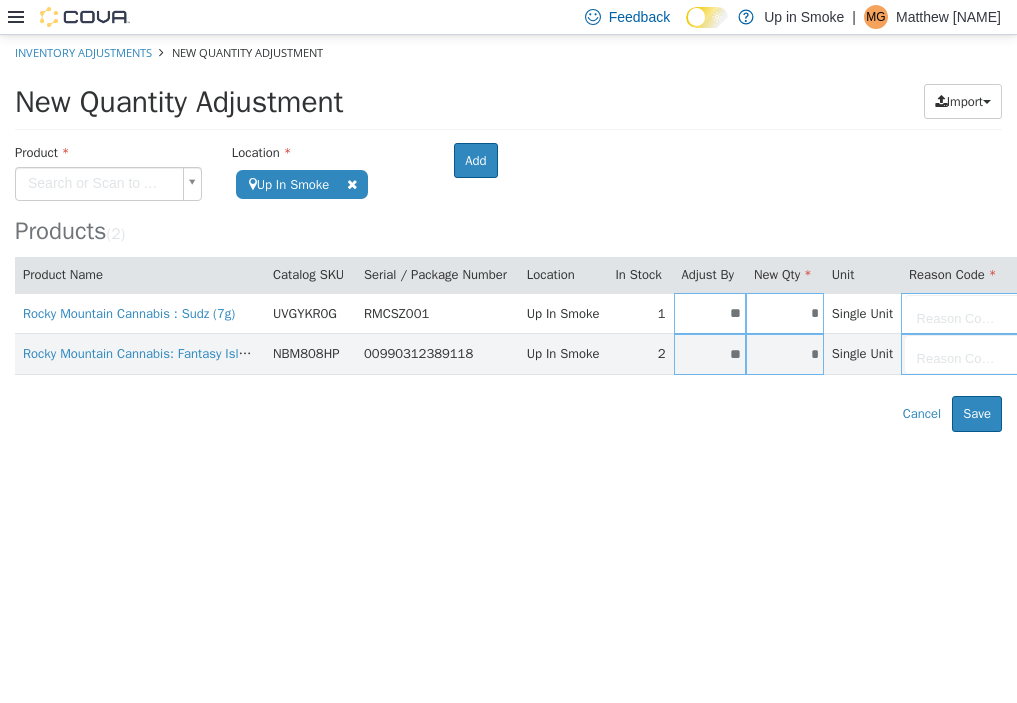 type on "**" 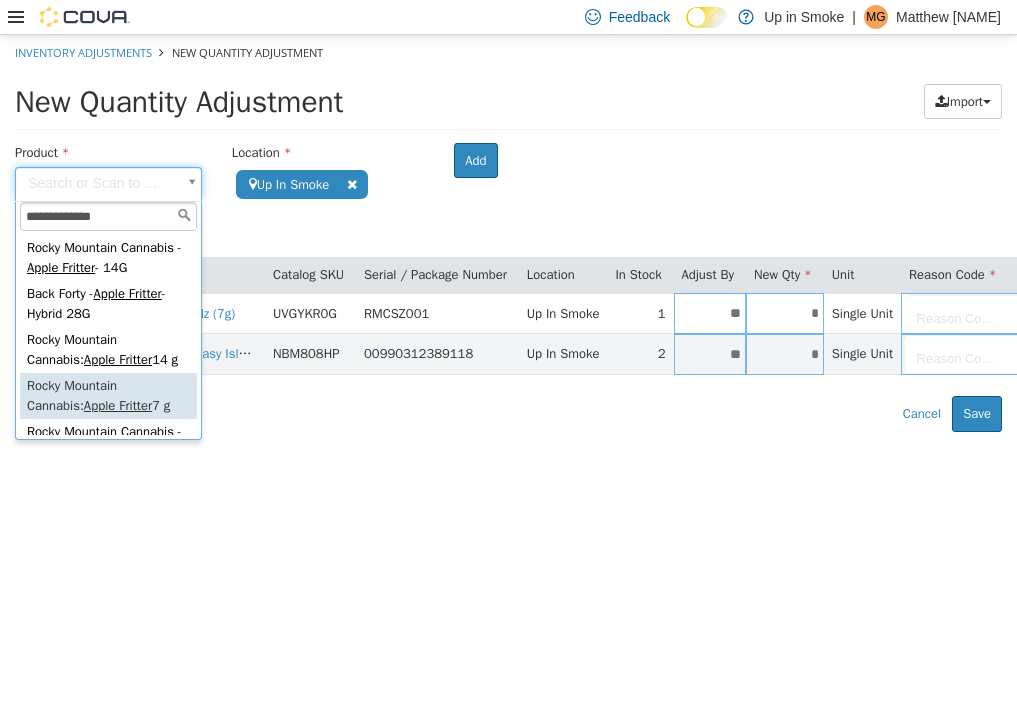 type on "**********" 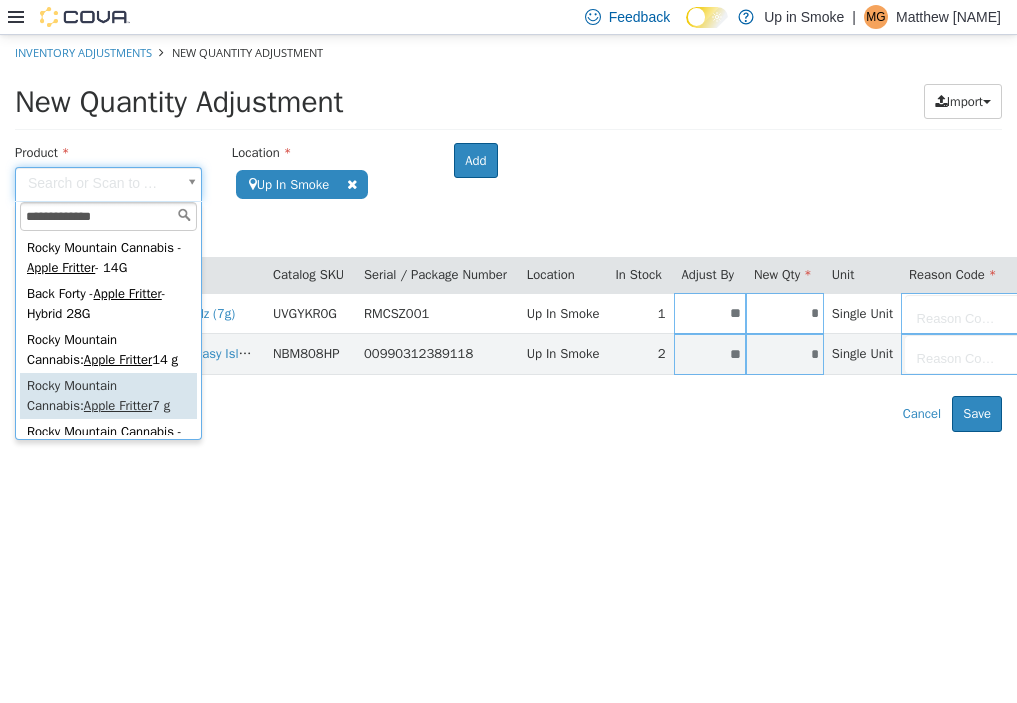 type on "**********" 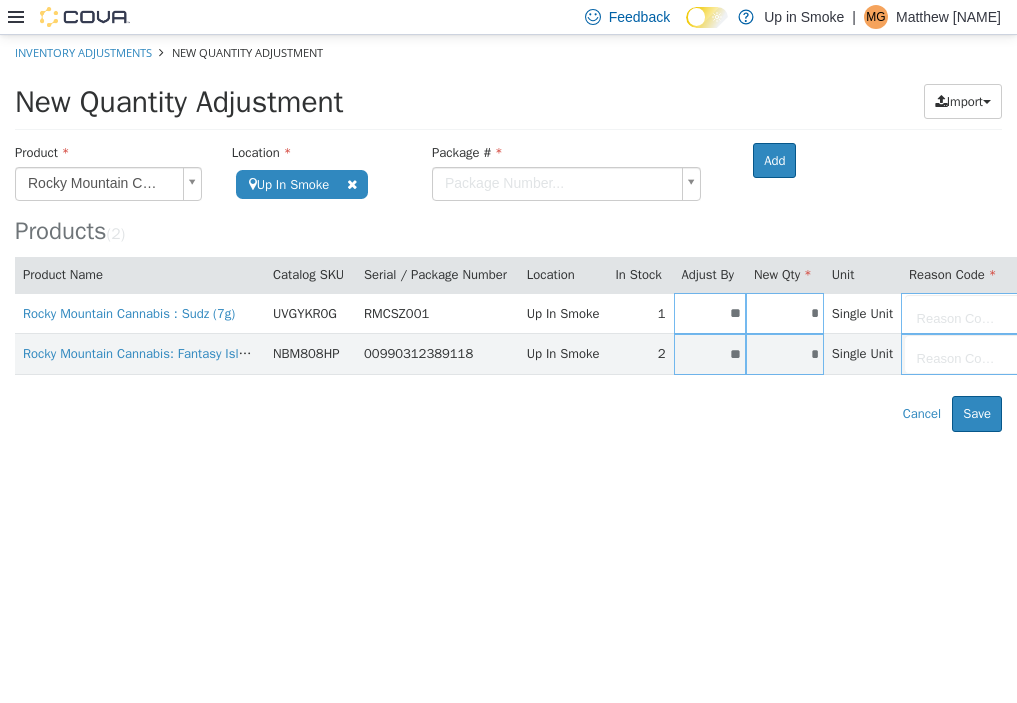click on "Rocky Mountain Cannabis : Sudz (7g)" at bounding box center (508, 233) 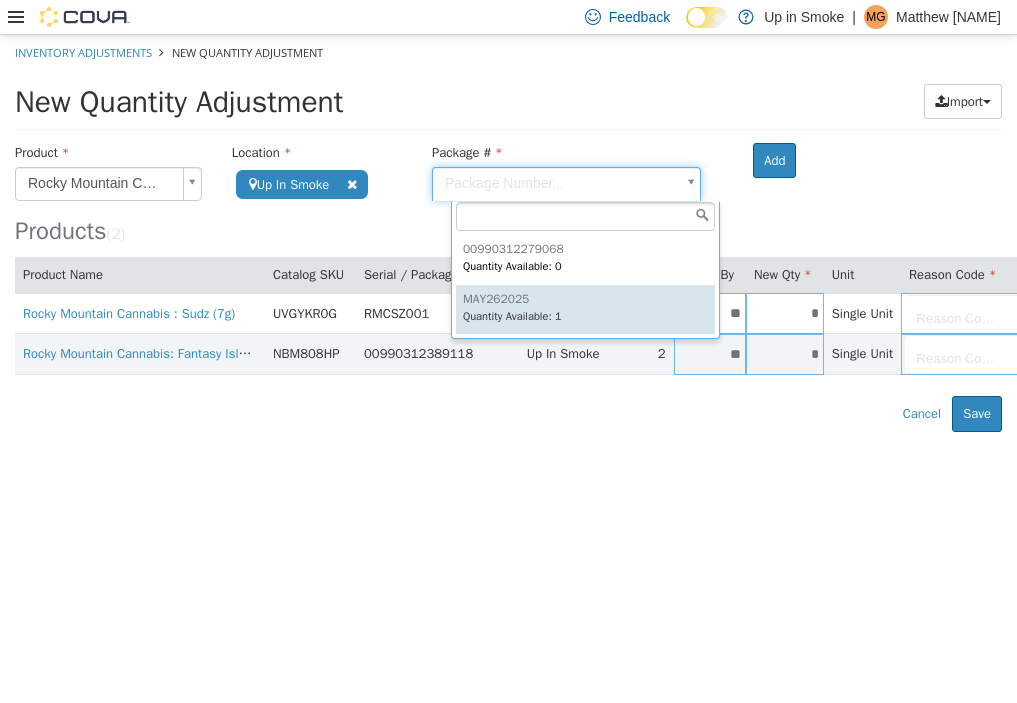 type on "*********" 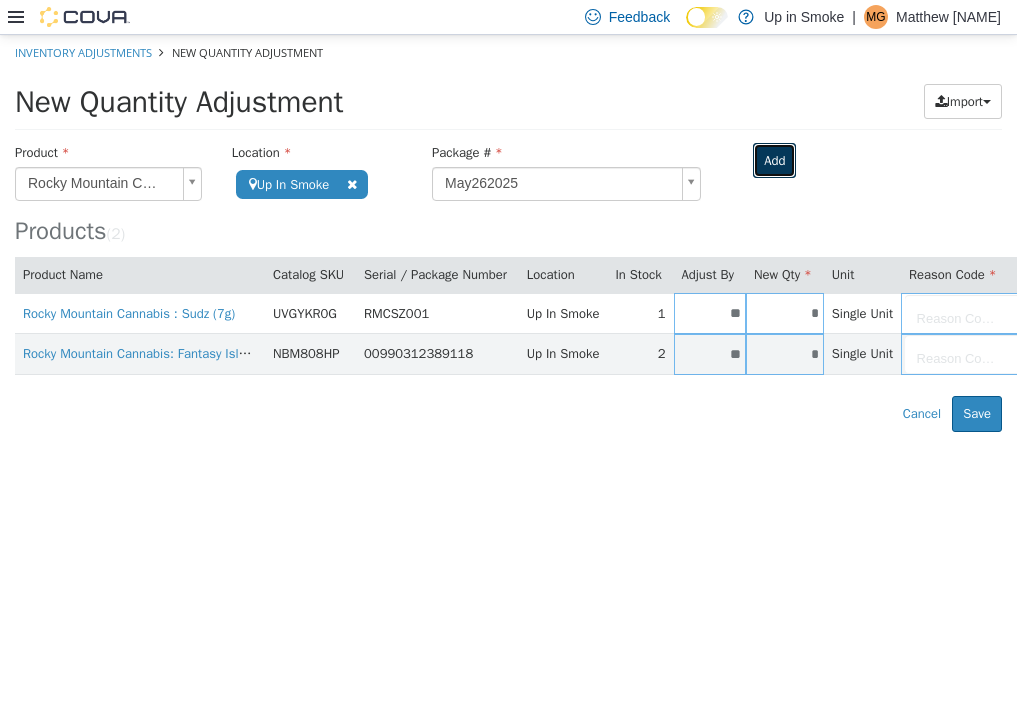 click on "Add" at bounding box center (774, 161) 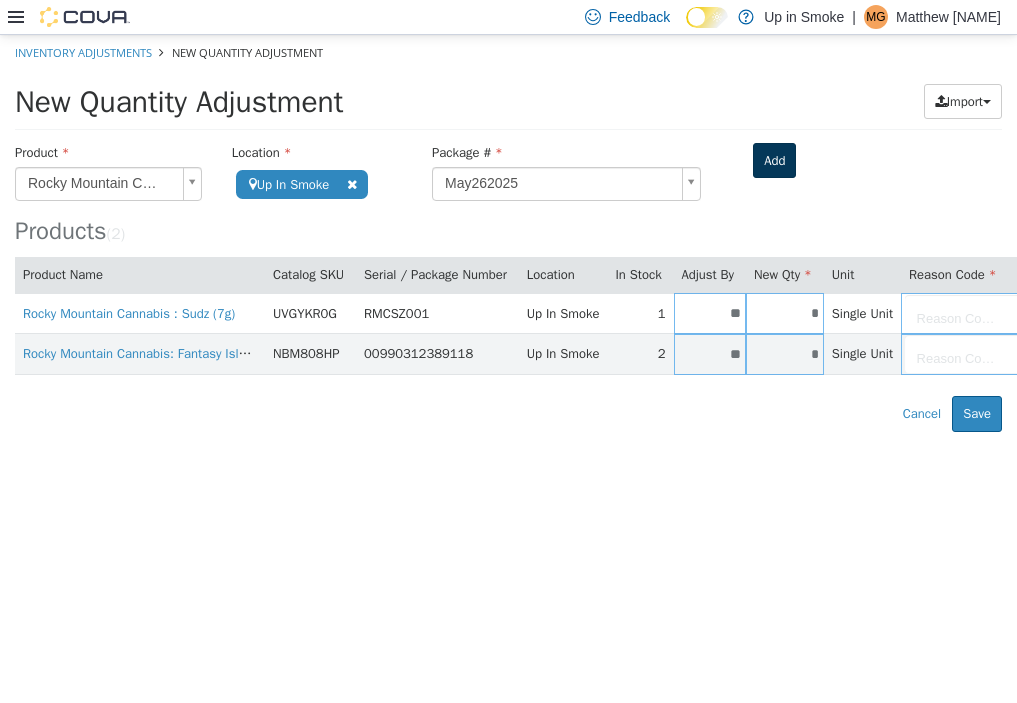 type 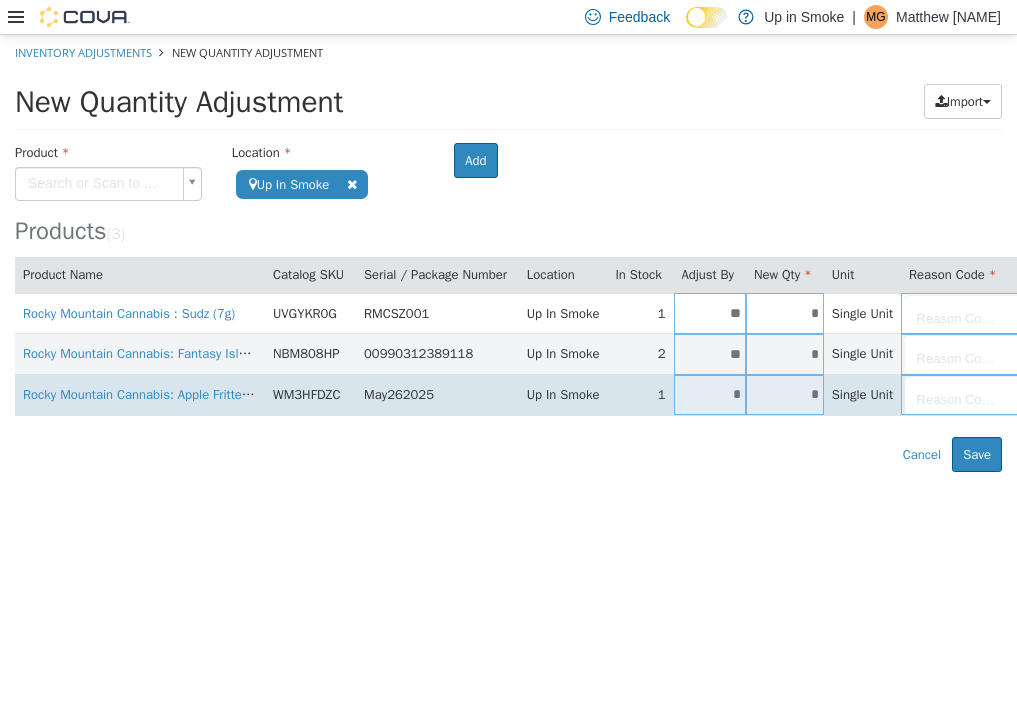 click on "*" at bounding box center (710, 394) 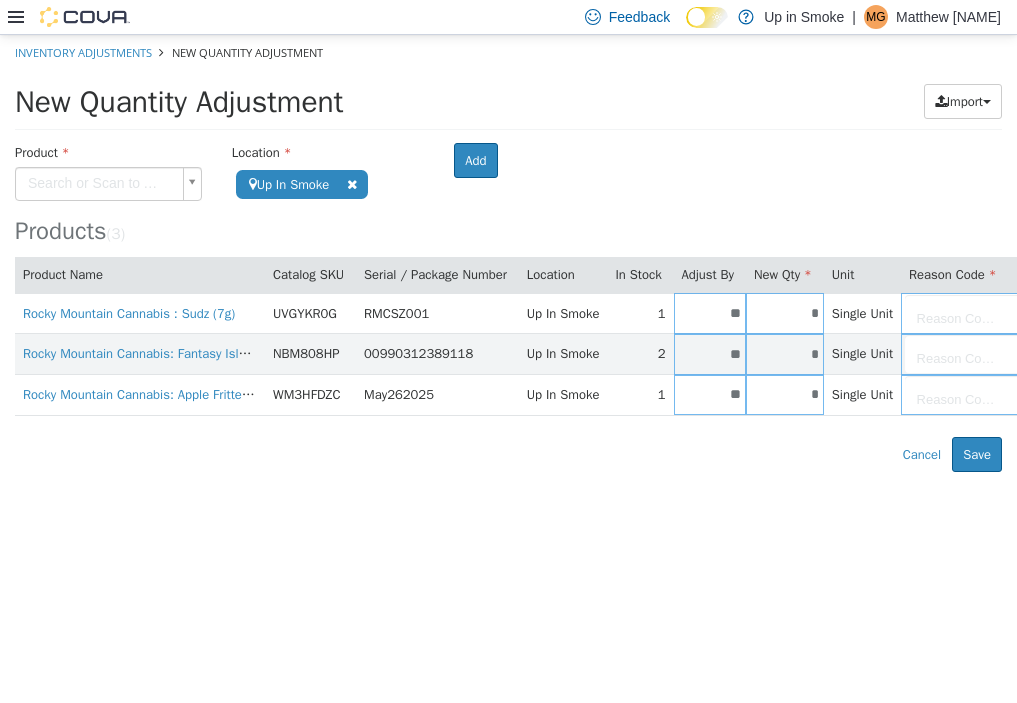 type on "**" 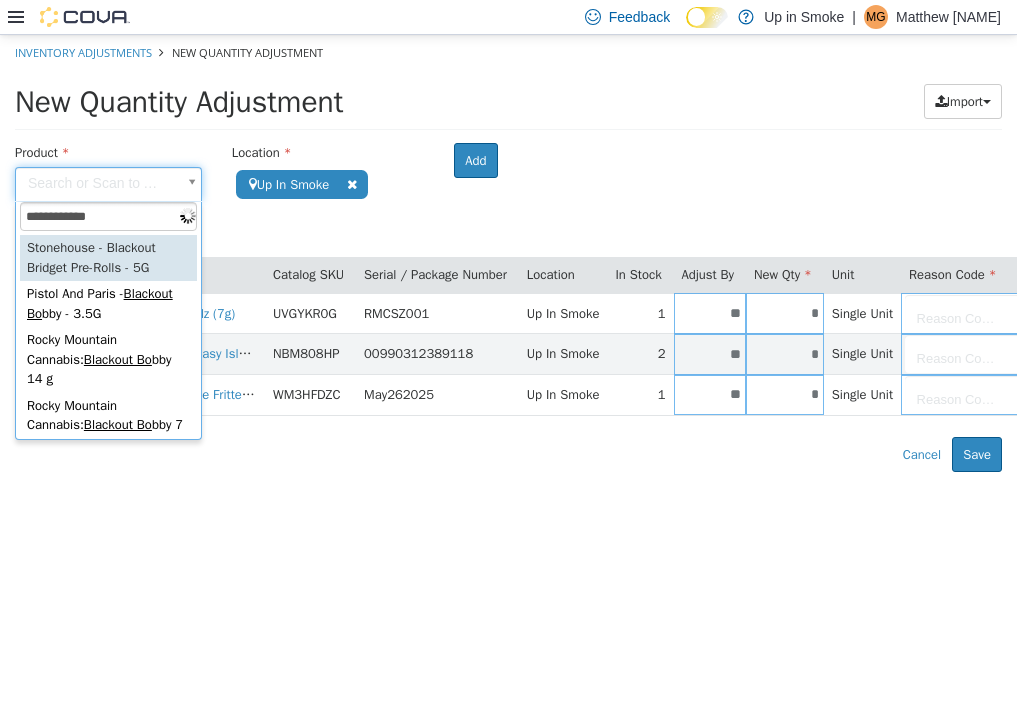 type on "**********" 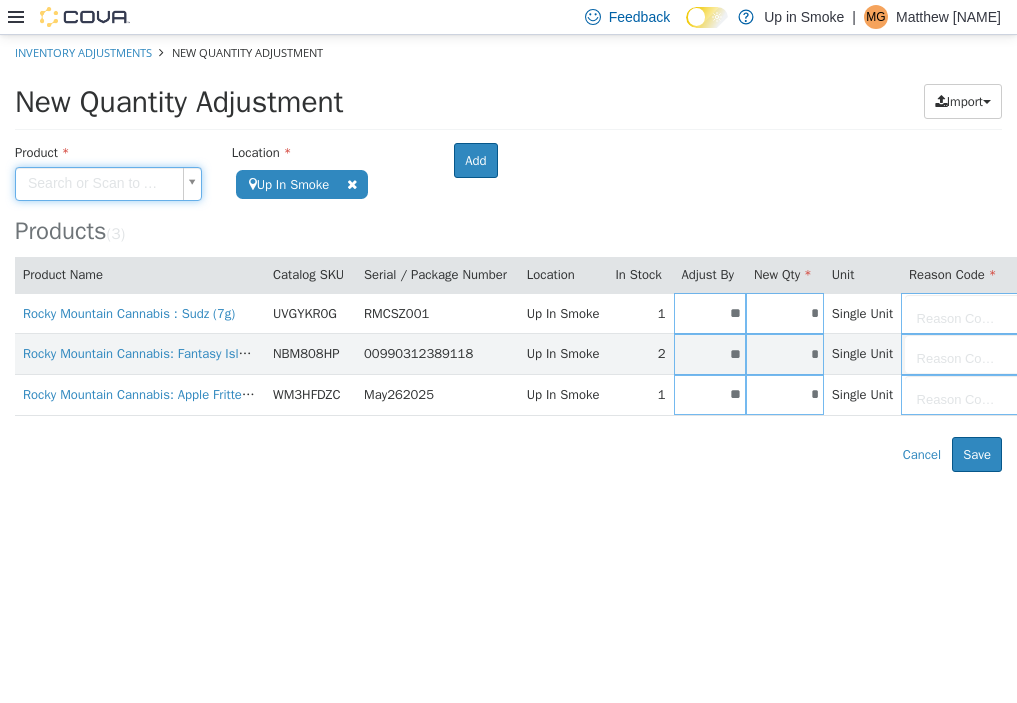 type on "*" 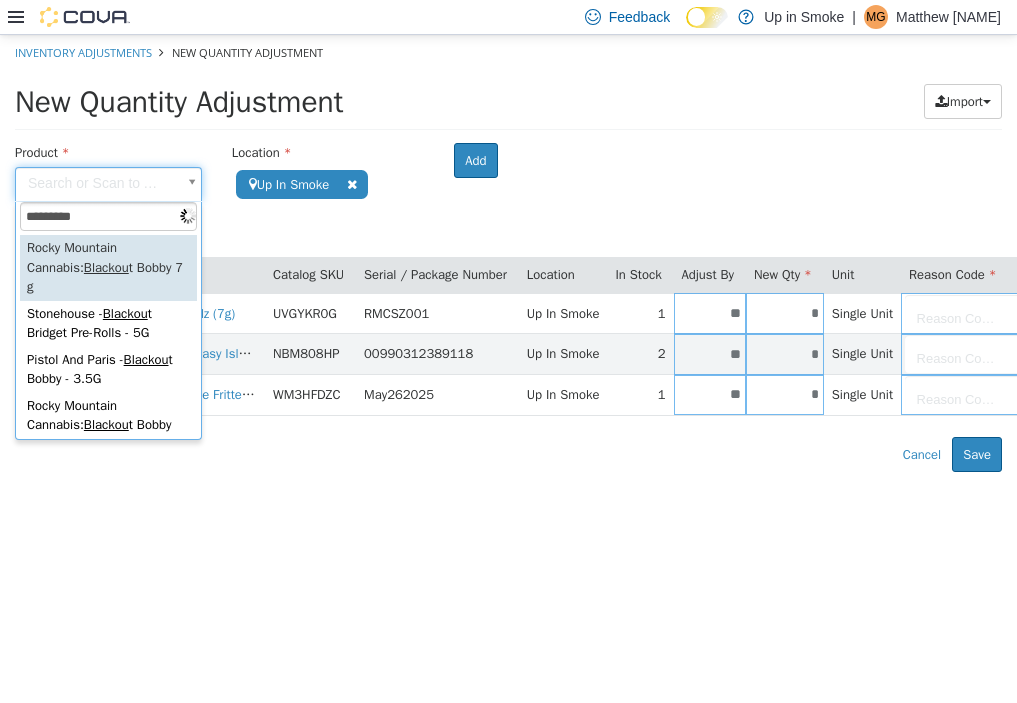 type on "**********" 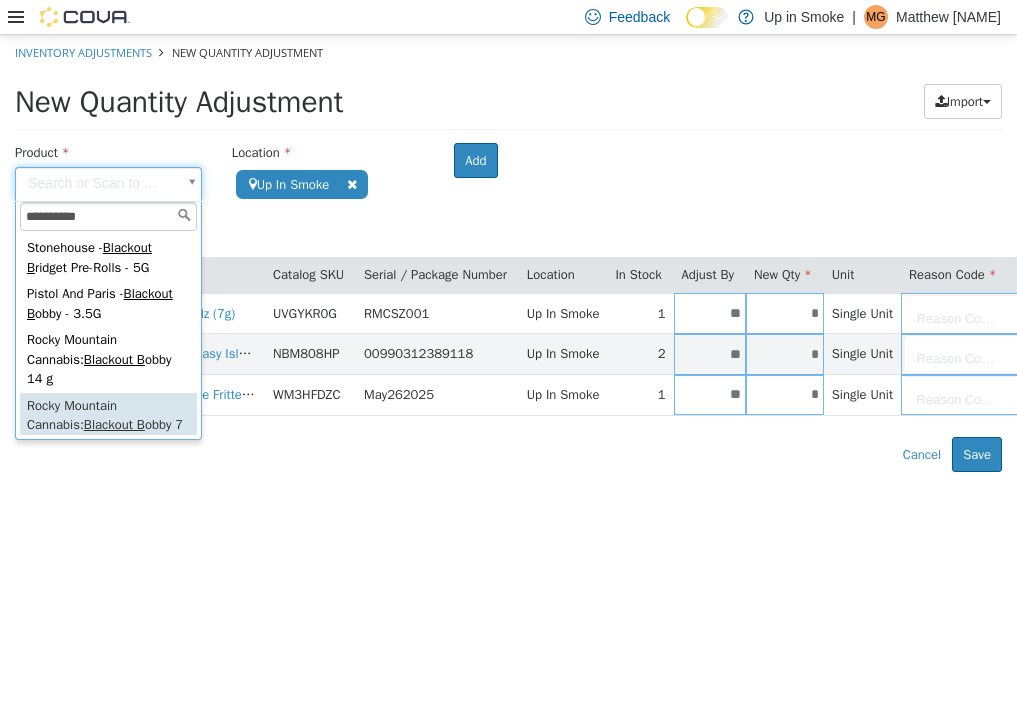 type on "**********" 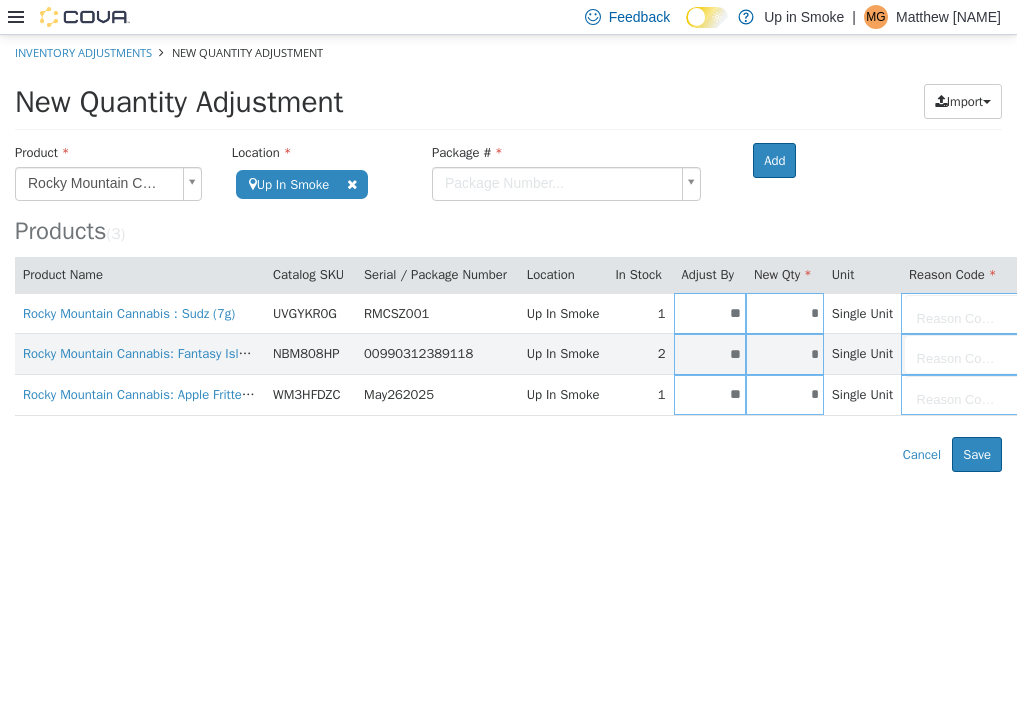click on "Rocky Mountain Cannabis: Blackout Bobby 7 g" at bounding box center (508, 253) 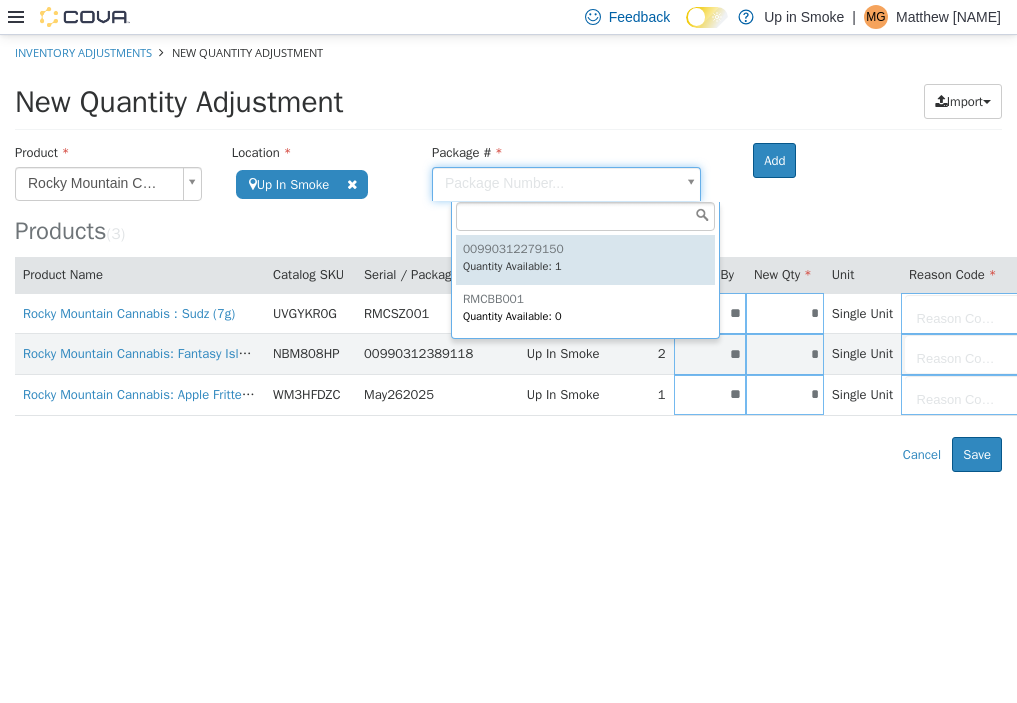 type on "**********" 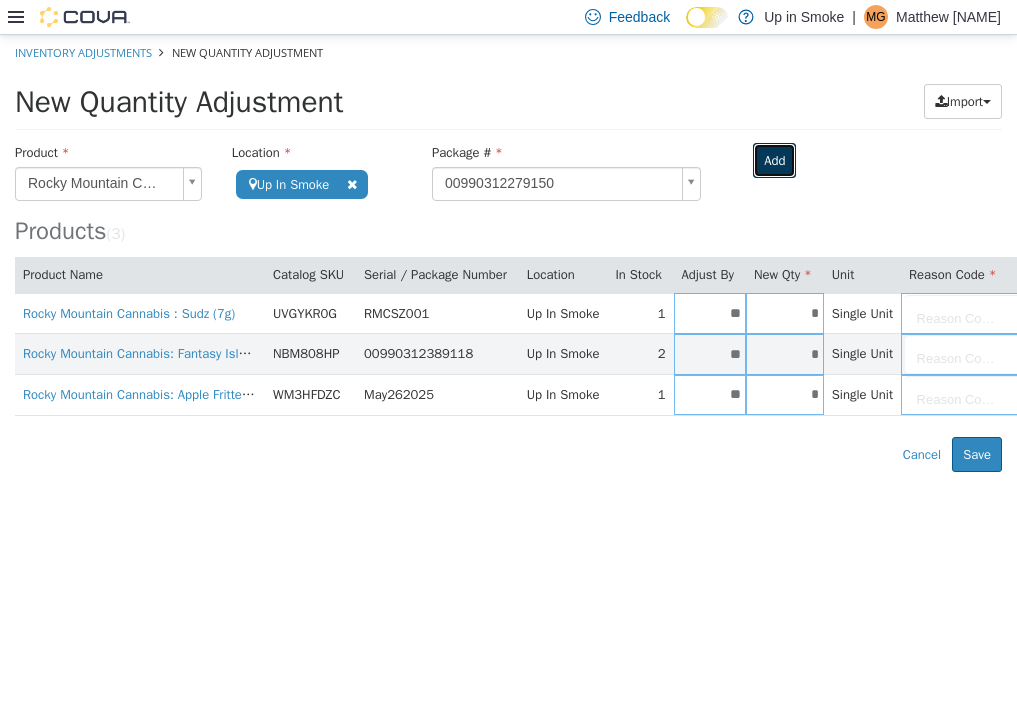 click on "Add" at bounding box center [774, 161] 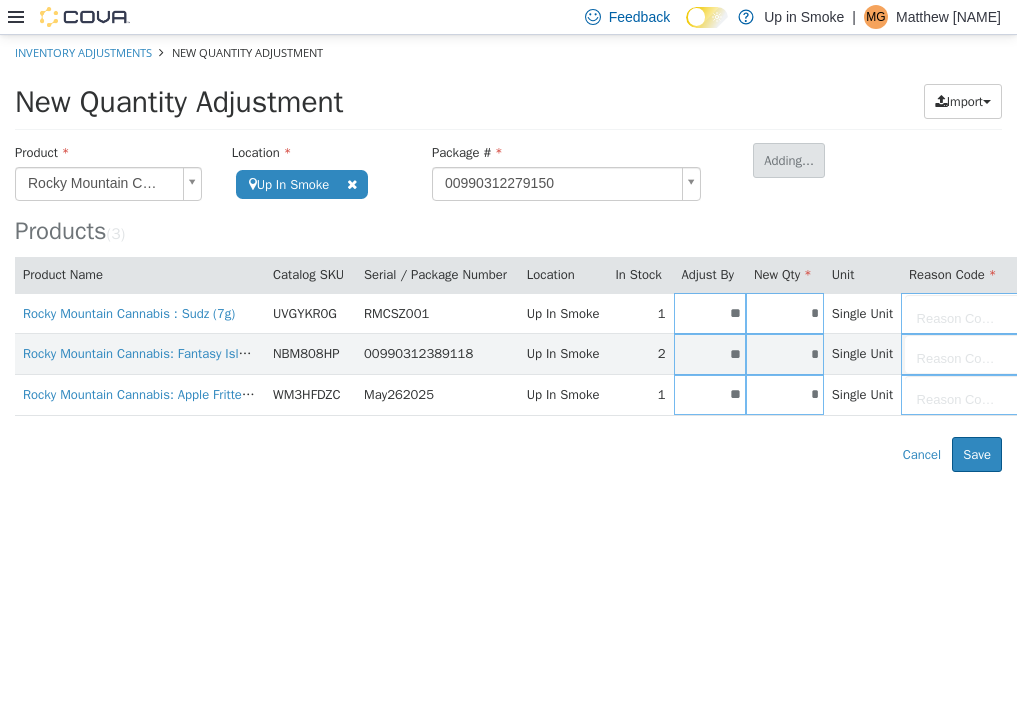 type 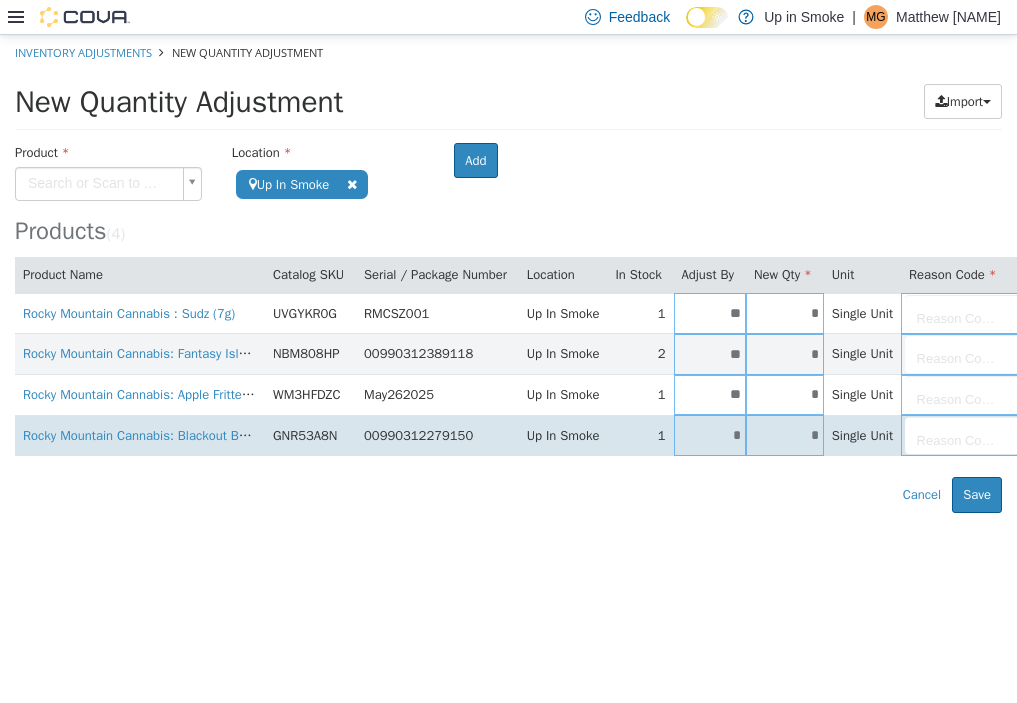 click on "*" at bounding box center (710, 435) 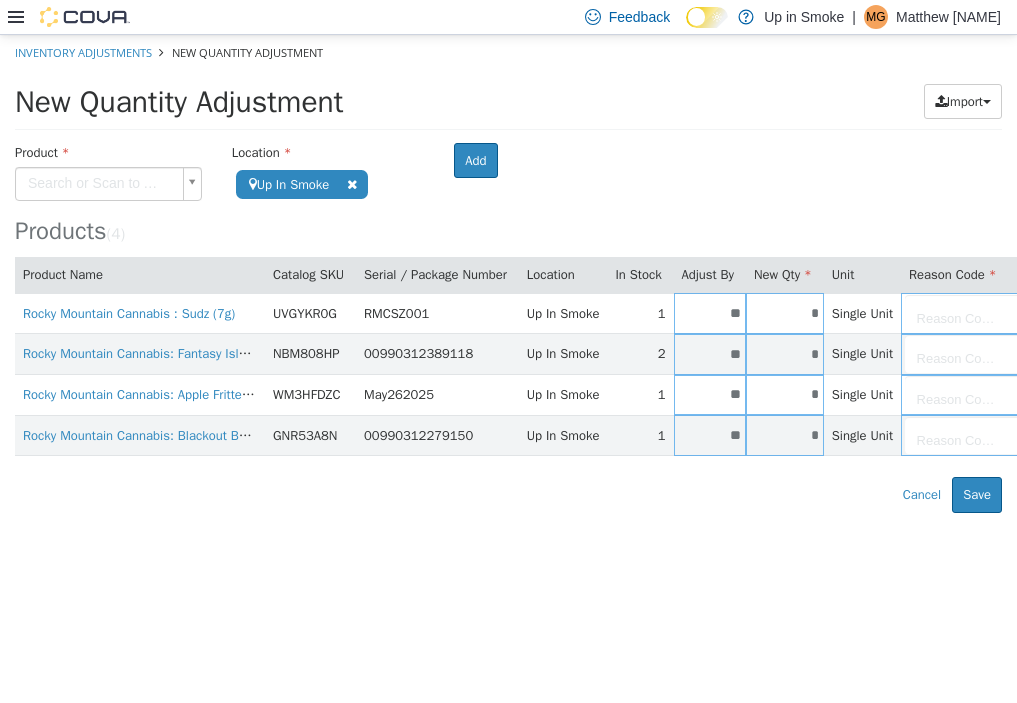 type on "**" 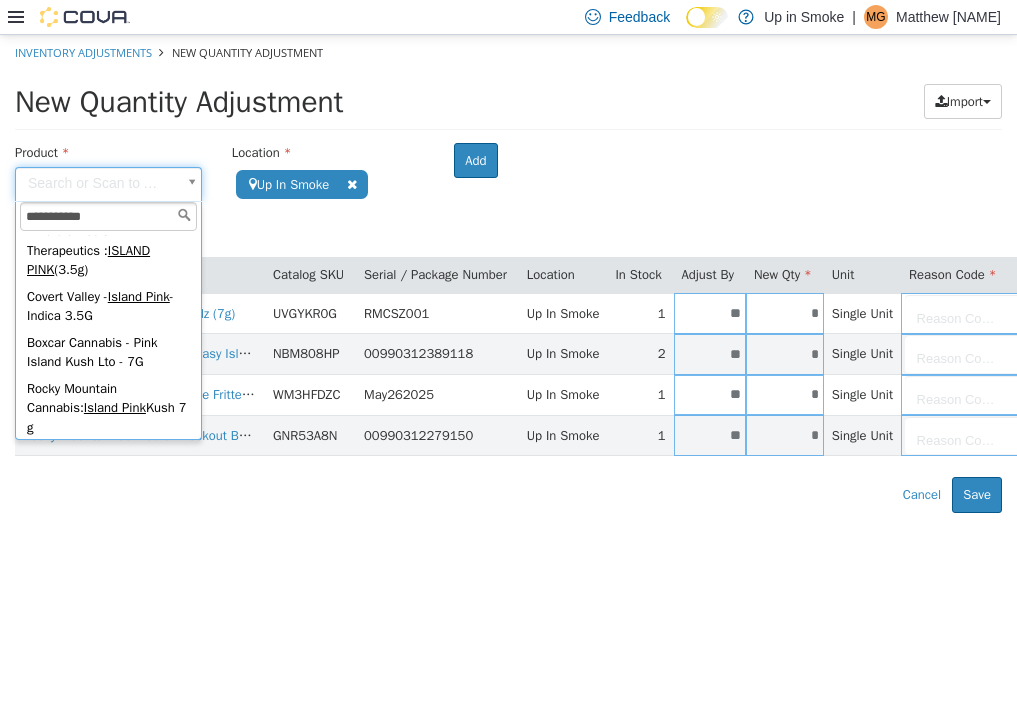 scroll, scrollTop: 286, scrollLeft: 0, axis: vertical 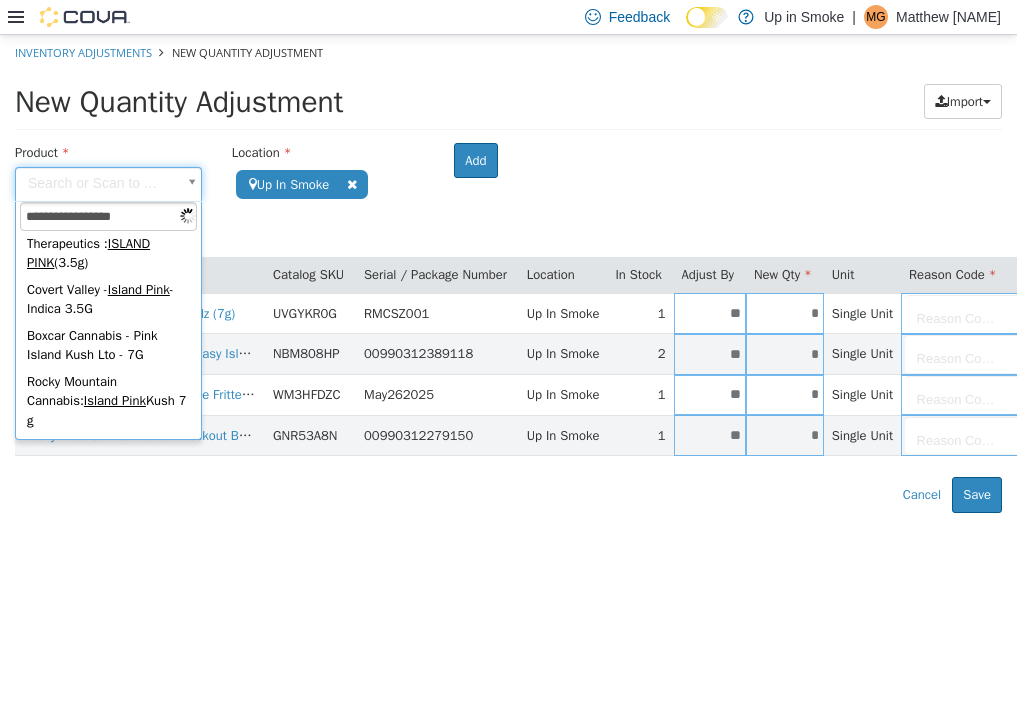 type on "**********" 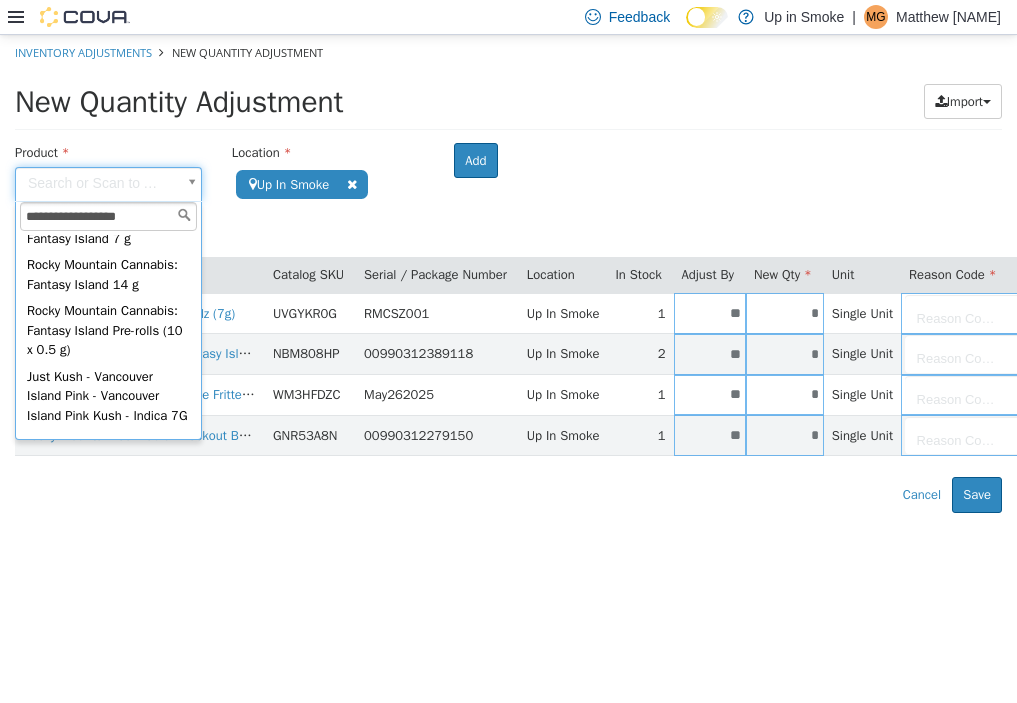 scroll, scrollTop: 0, scrollLeft: 0, axis: both 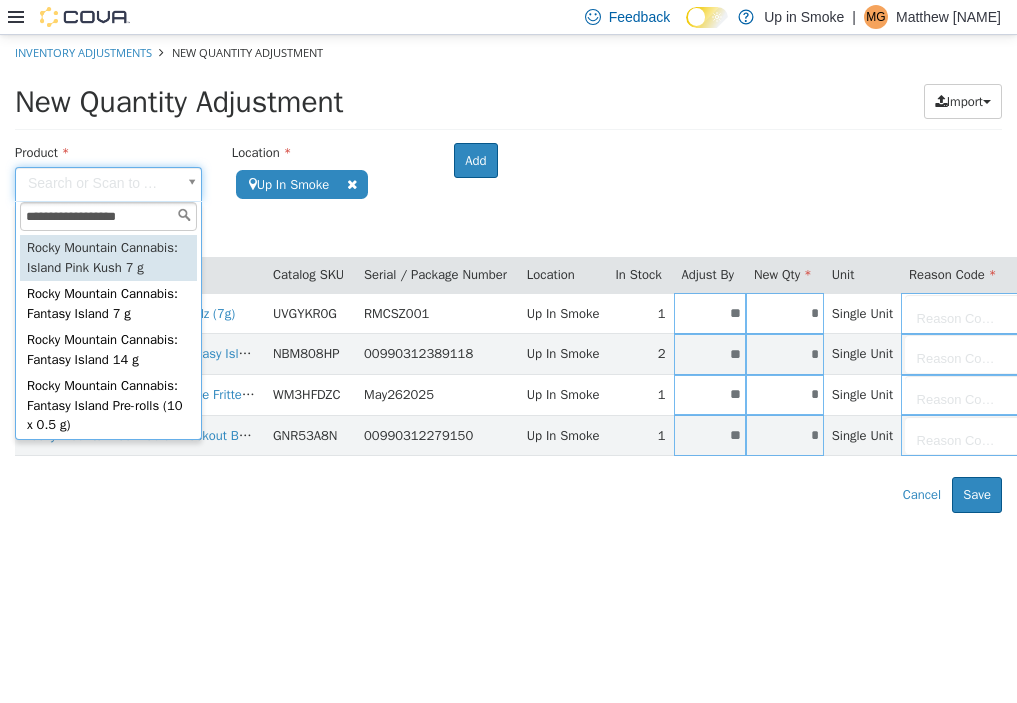 type on "**********" 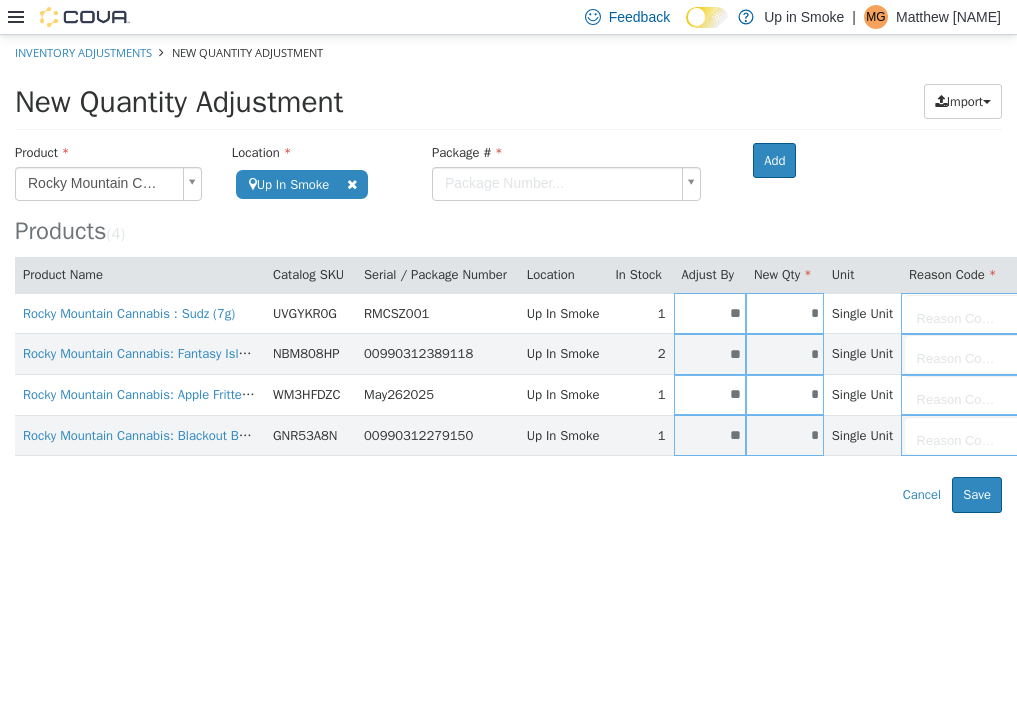 click on "**********" at bounding box center (508, 274) 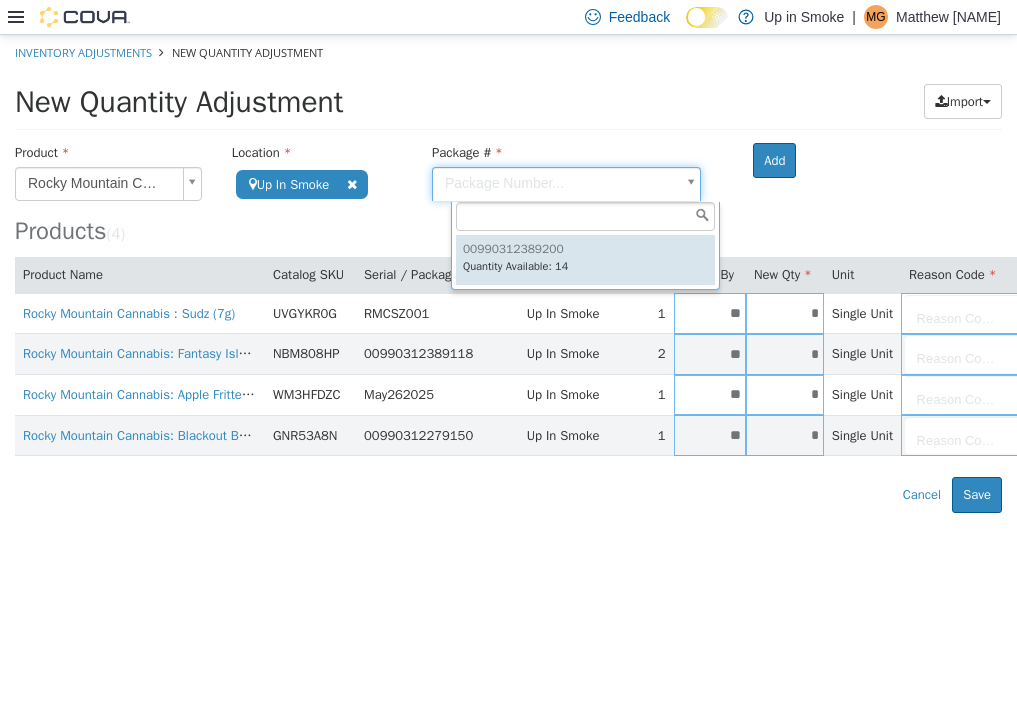 type on "**********" 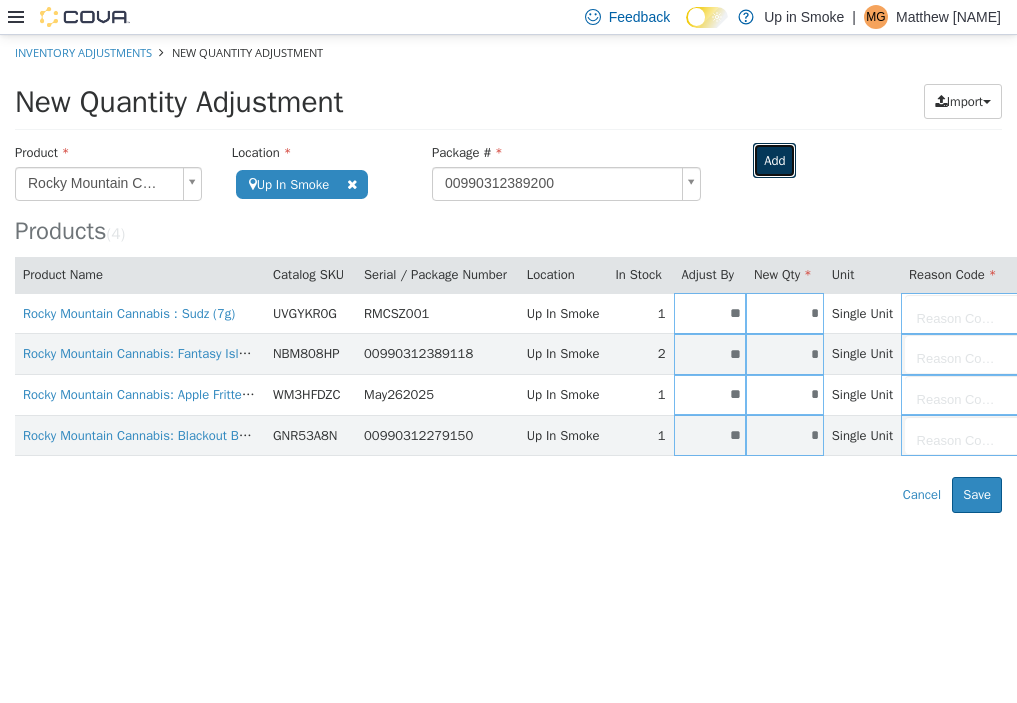 click on "Add" at bounding box center [774, 161] 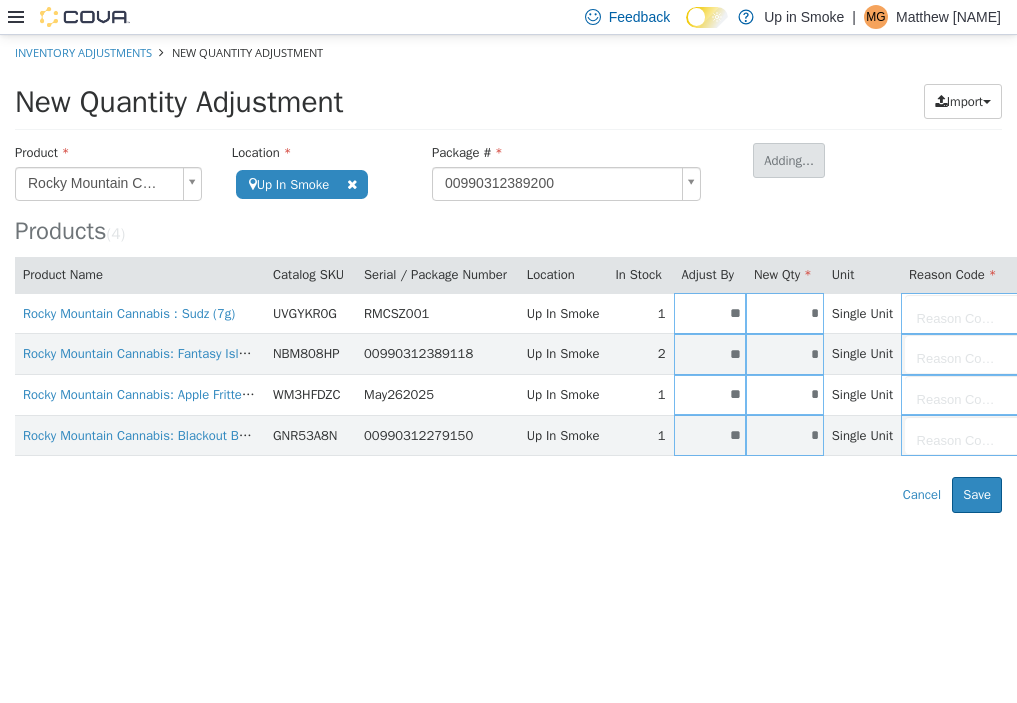 type 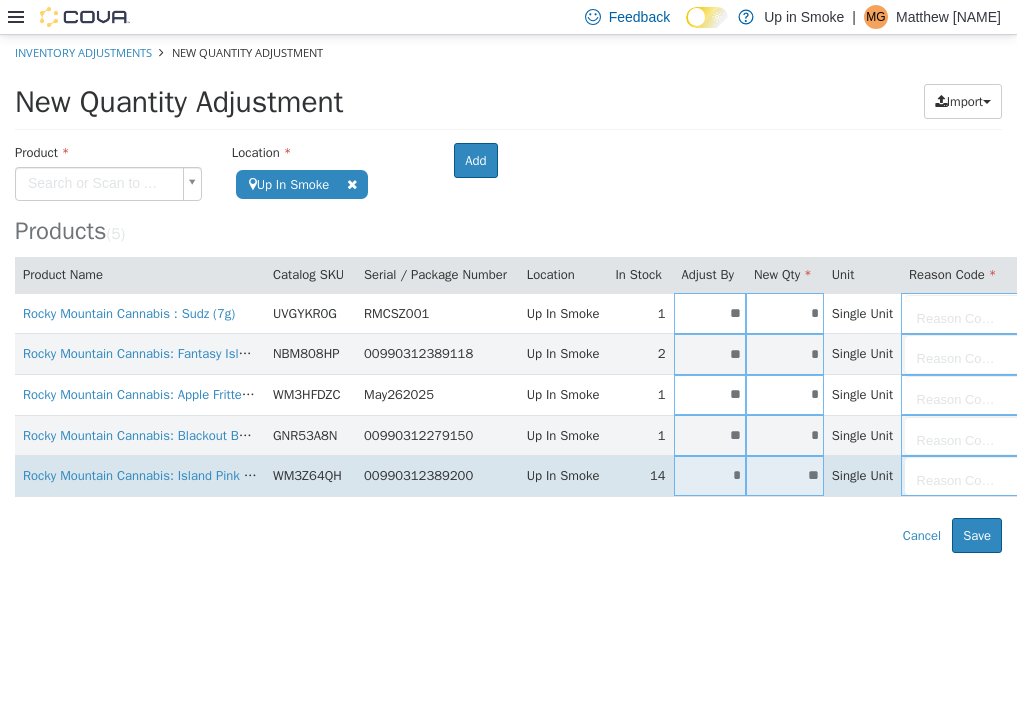 click on "*" at bounding box center (710, 476) 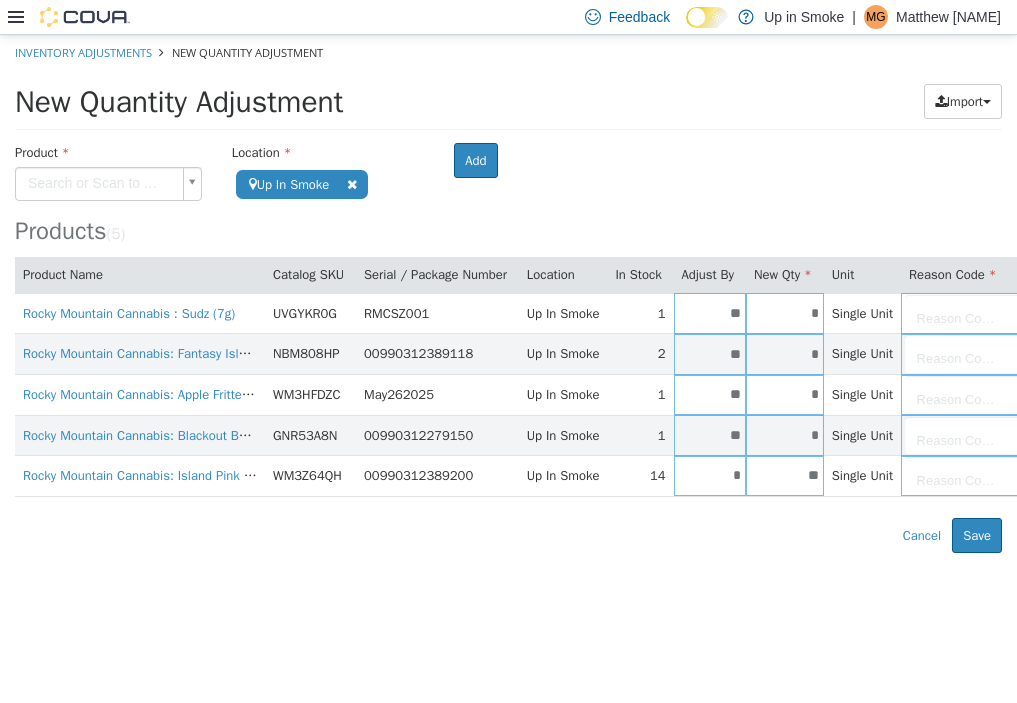 type on "**" 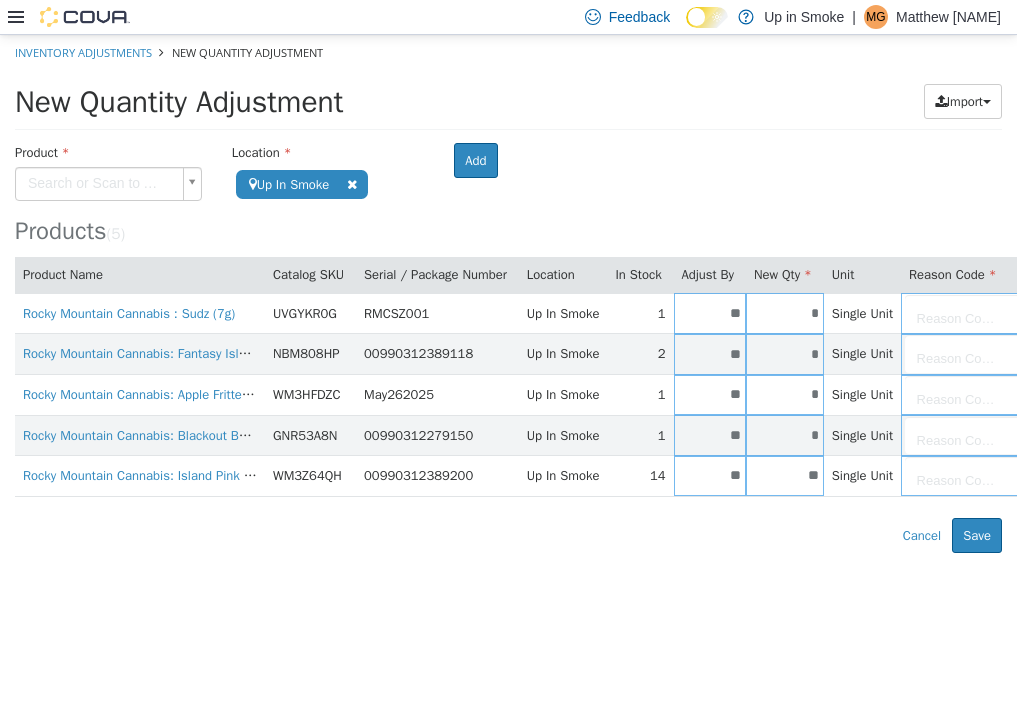click on "Rocky Mountain Cannabis : Sudz (7g) UVGYKR0G RMCSZ001 Up In Smoke 1 ** * Single Unit     Reason Code...                             Rocky Mountain Cannabis: Fantasy Island 7 g NBM808HP 00990312389118 Up In Smoke 2 ** * Single Unit     Reason Code...                             Rocky Mountain Cannabis: Apple Fritter 7 g WM3HFDZC May262025 Up In Smoke 1 ** * Single Unit     Reason Code...                             Rocky Mountain Cannabis: Blackout Bobby 7 g GNR53A8N 00990312279150 1 *" at bounding box center (508, 294) 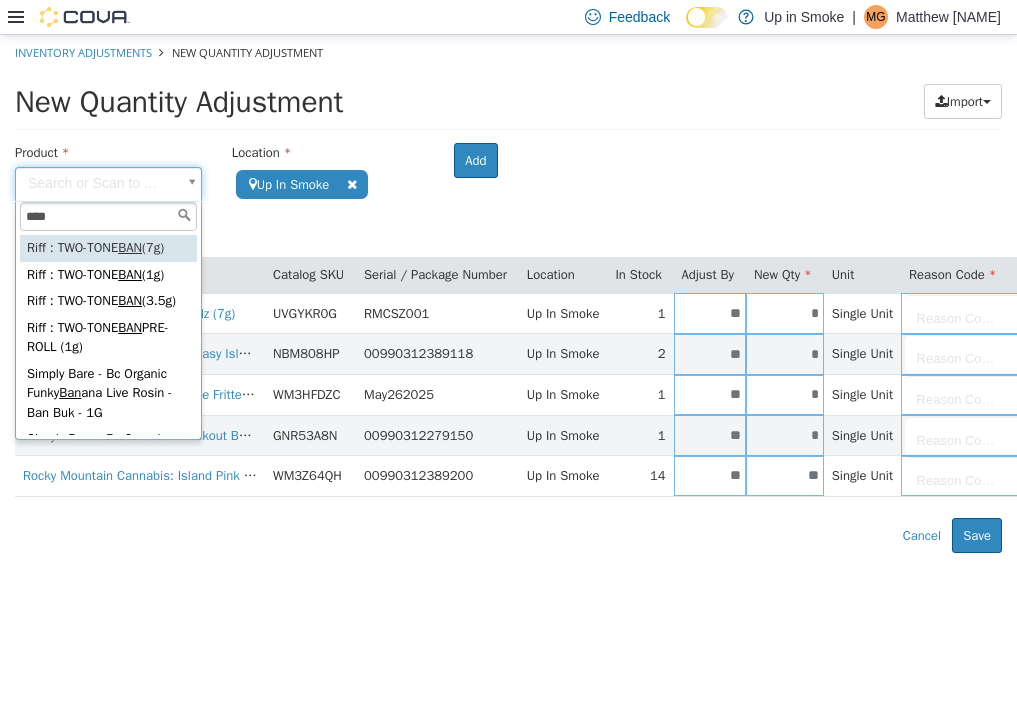 type on "*****" 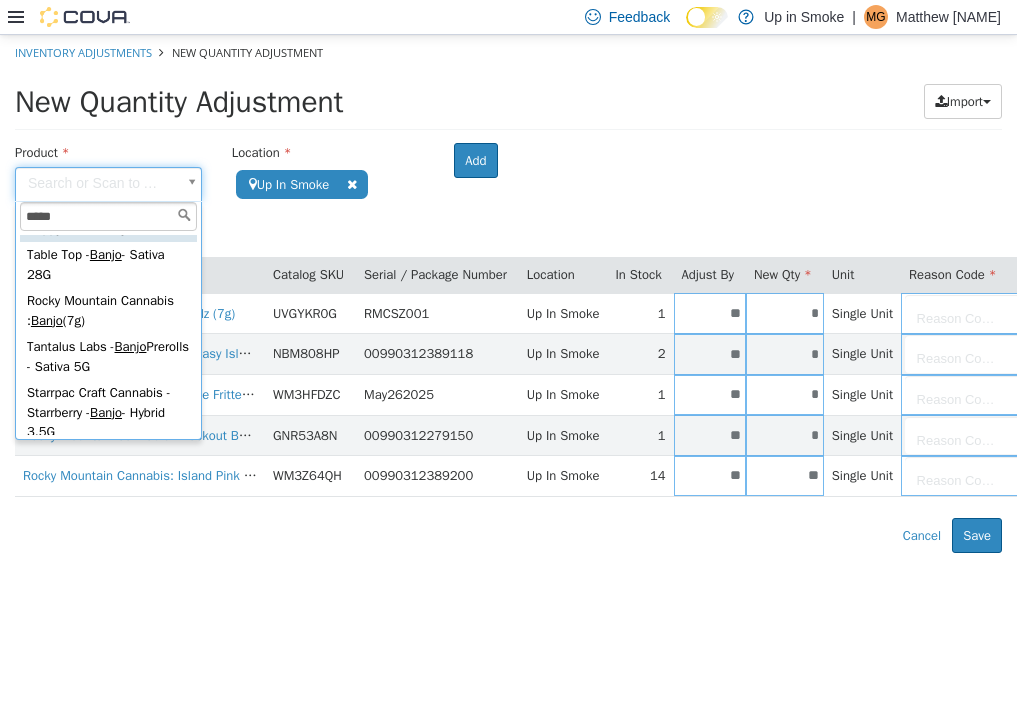 scroll, scrollTop: 49, scrollLeft: 0, axis: vertical 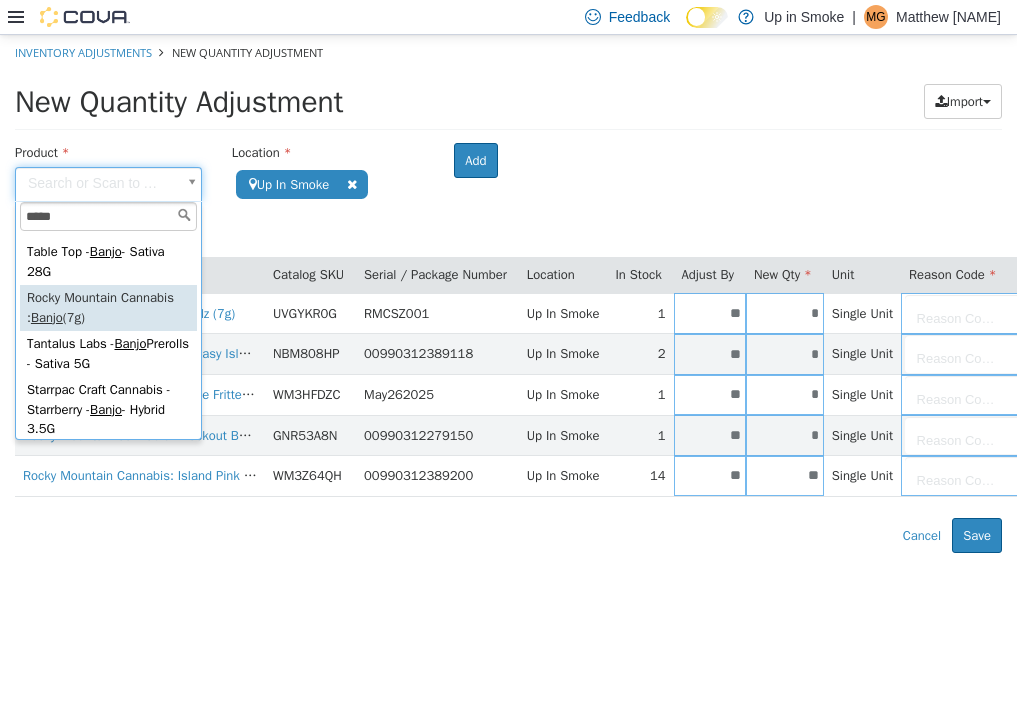 type on "**********" 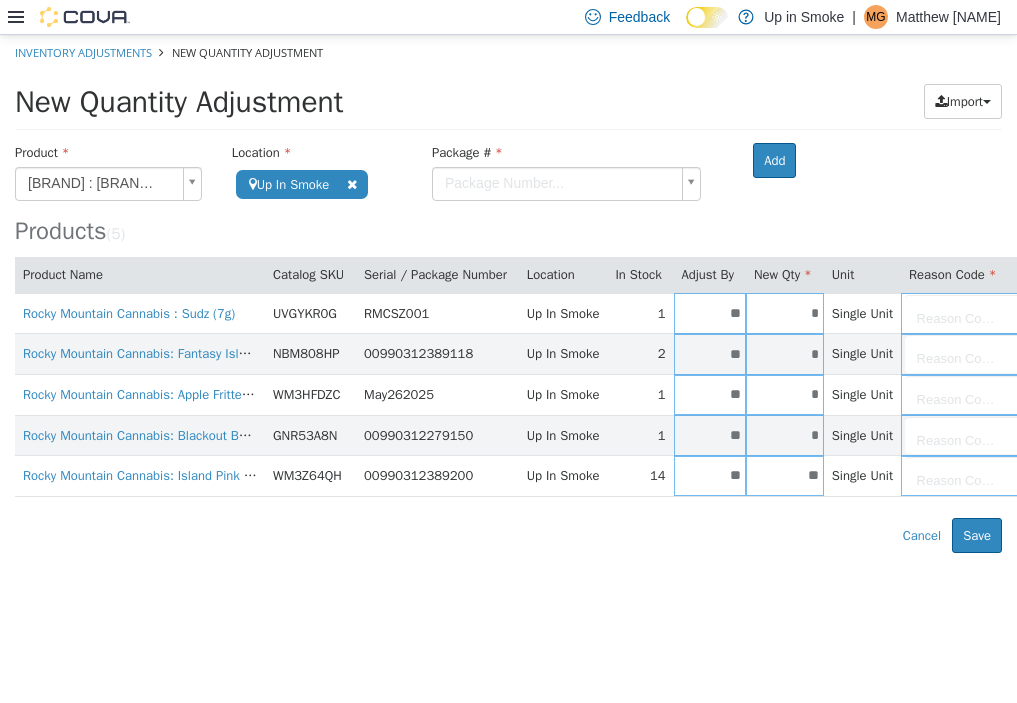 click on "**********" at bounding box center (508, 294) 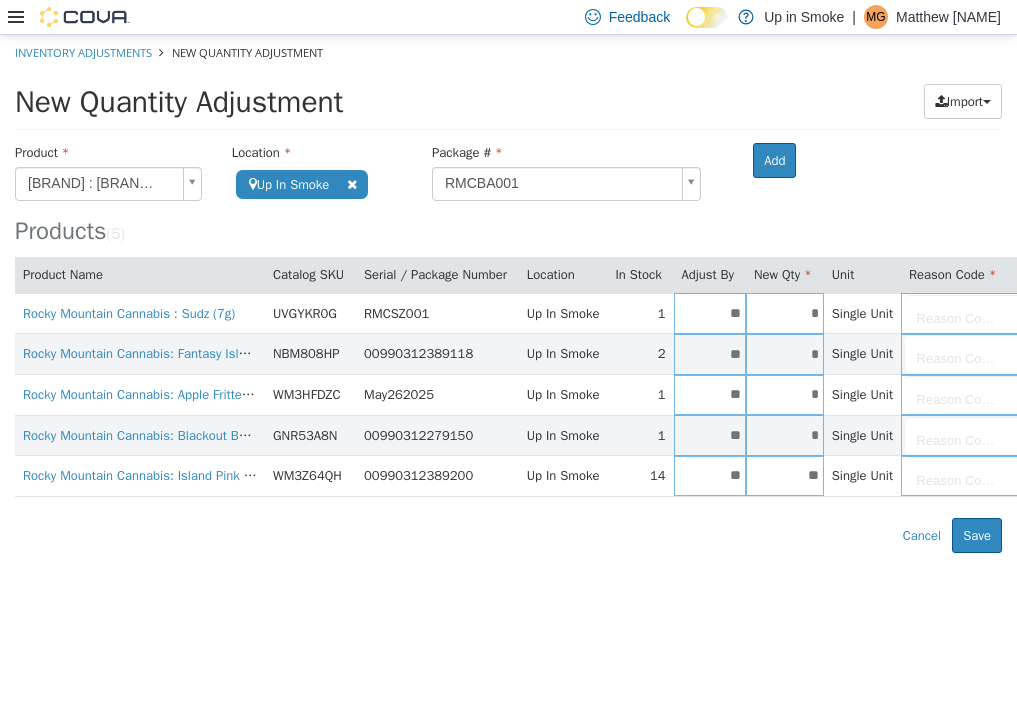 click on "**********" at bounding box center (508, 294) 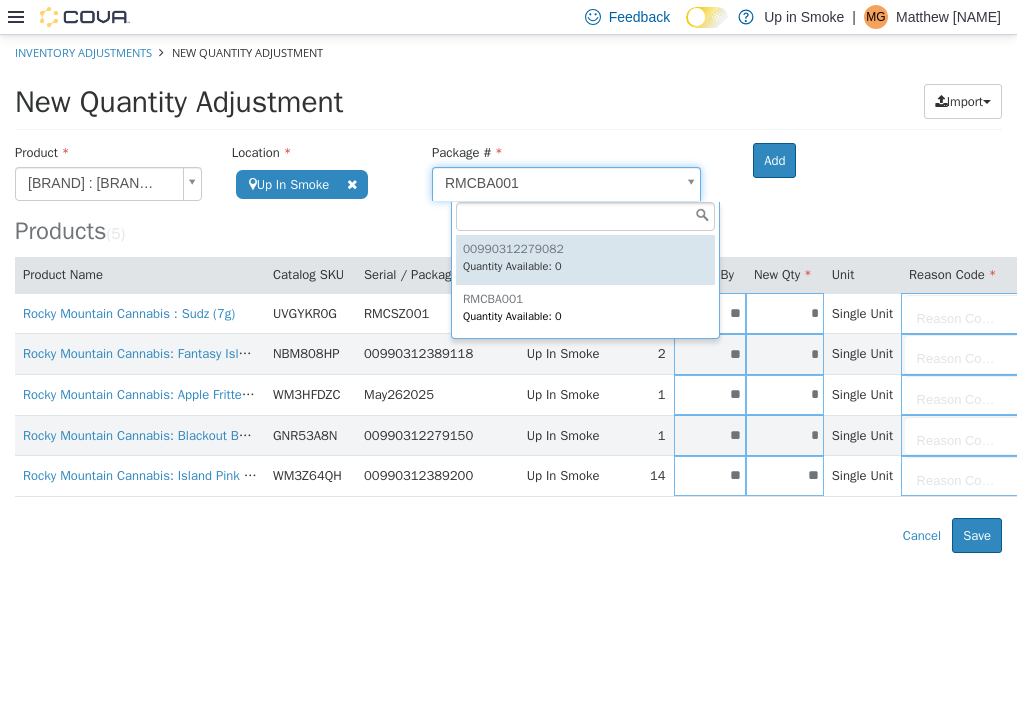 type on "**********" 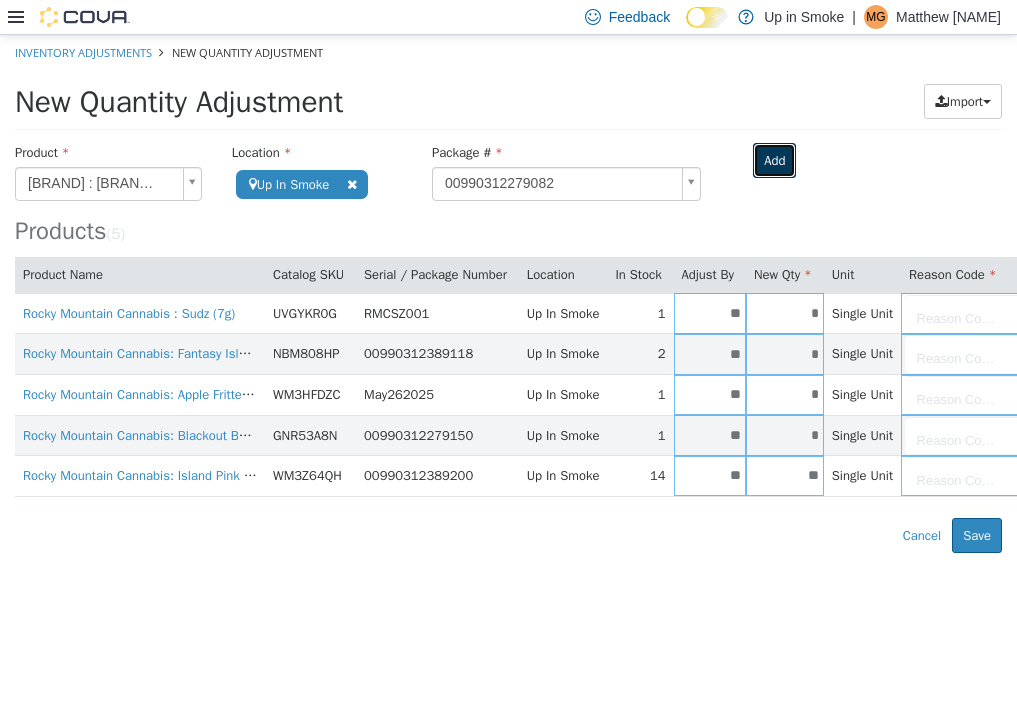 click on "Add" at bounding box center [774, 161] 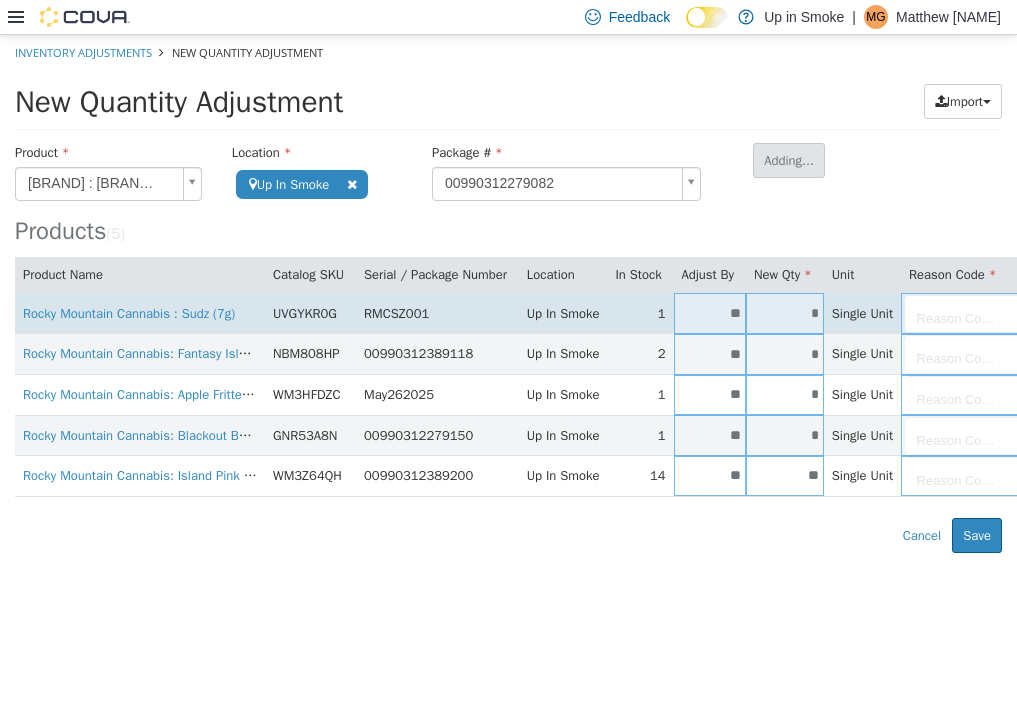 type 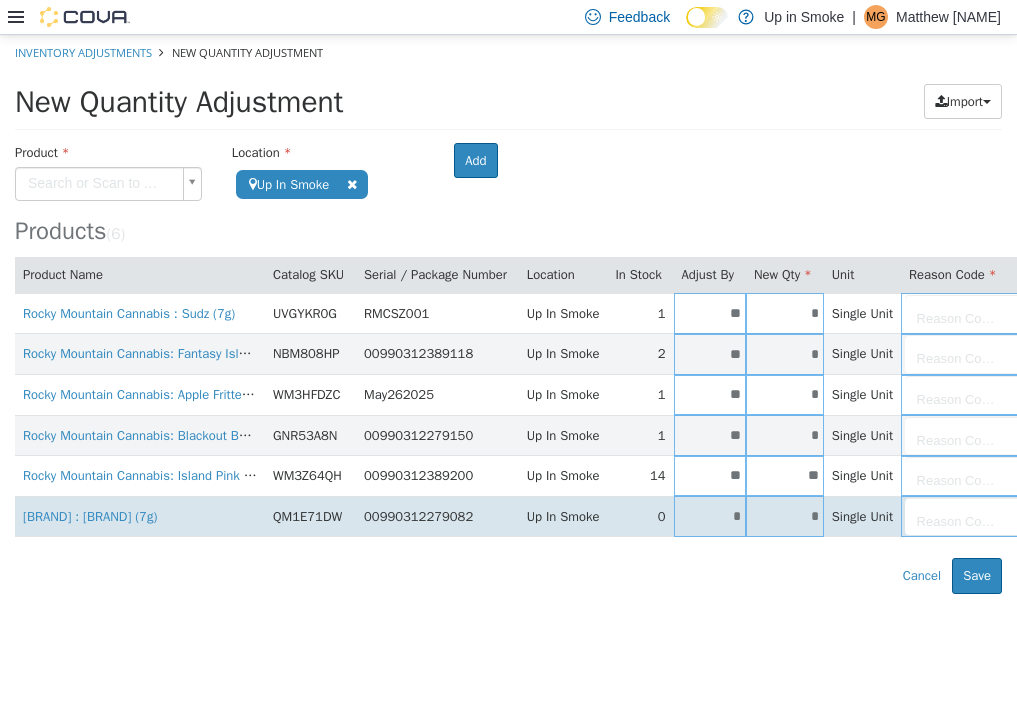 click on "*" at bounding box center (710, 516) 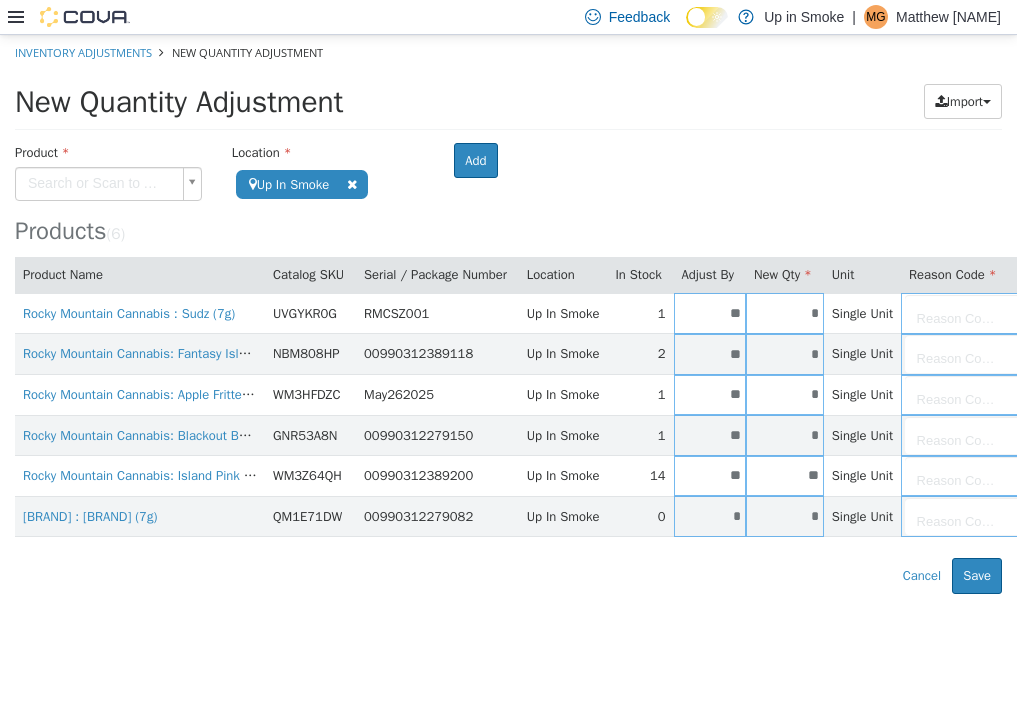 type on "*" 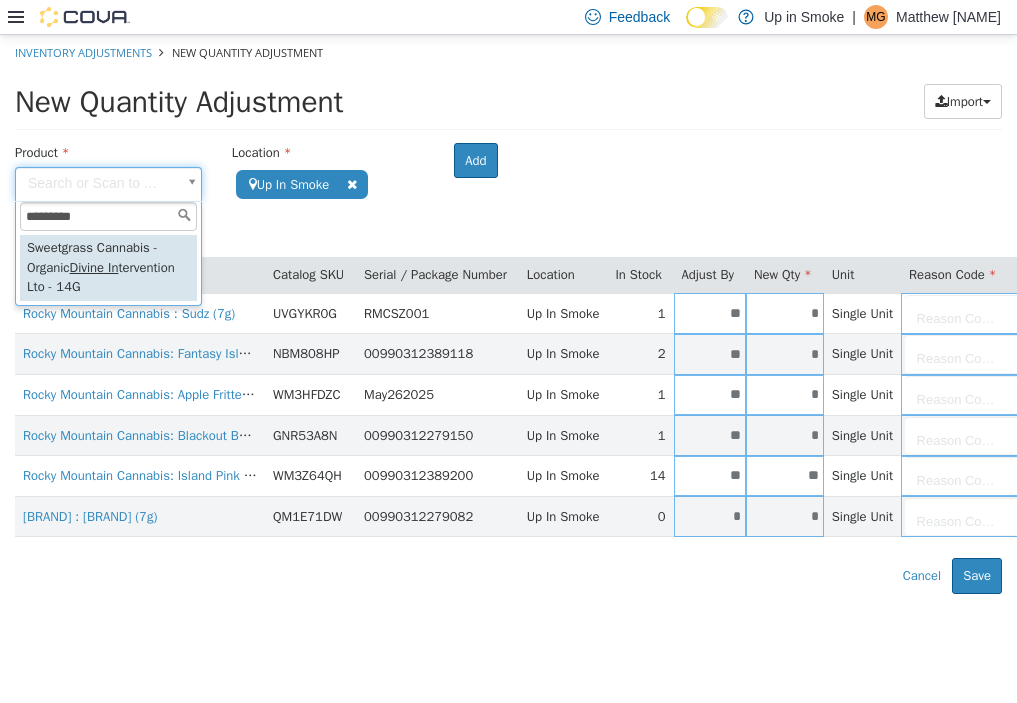 type on "**********" 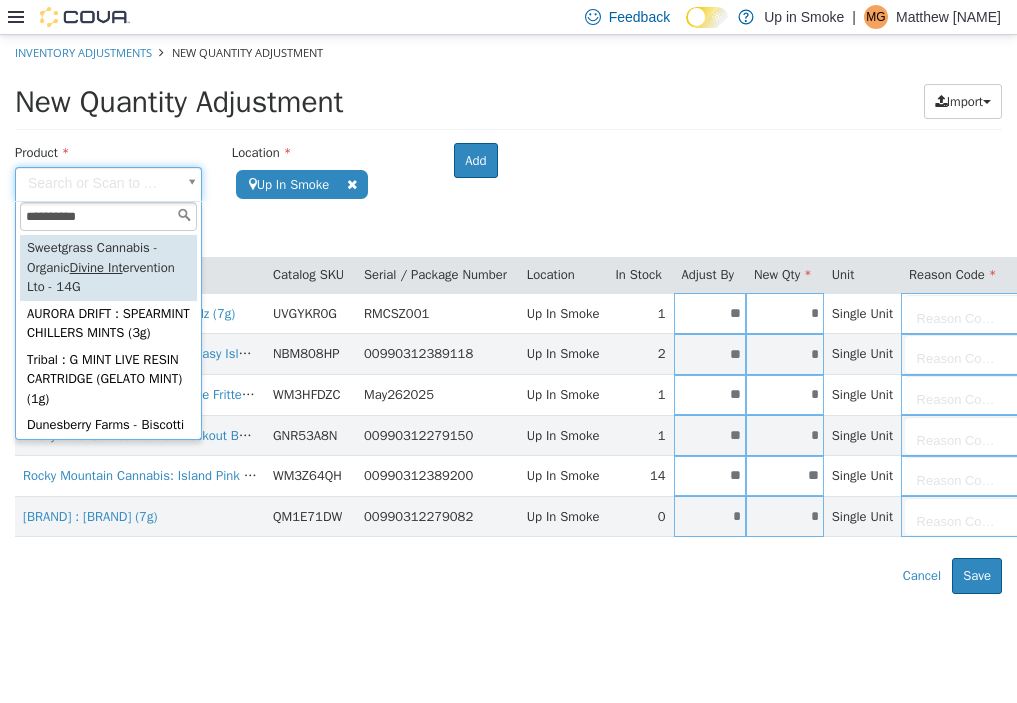 type on "**********" 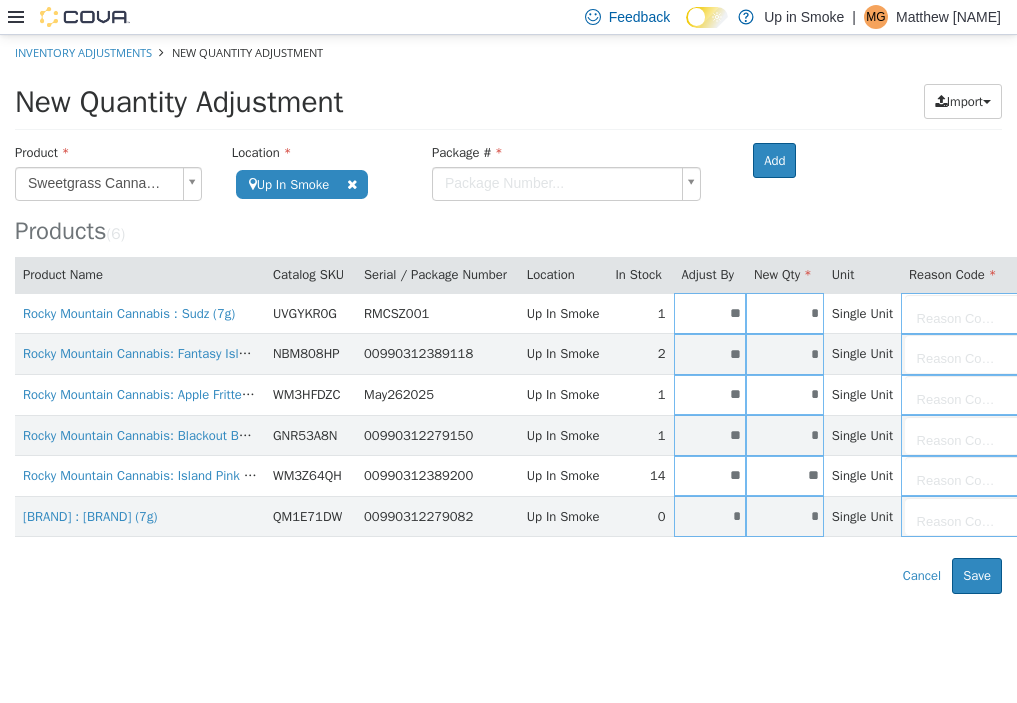 click on "**********" at bounding box center [508, 314] 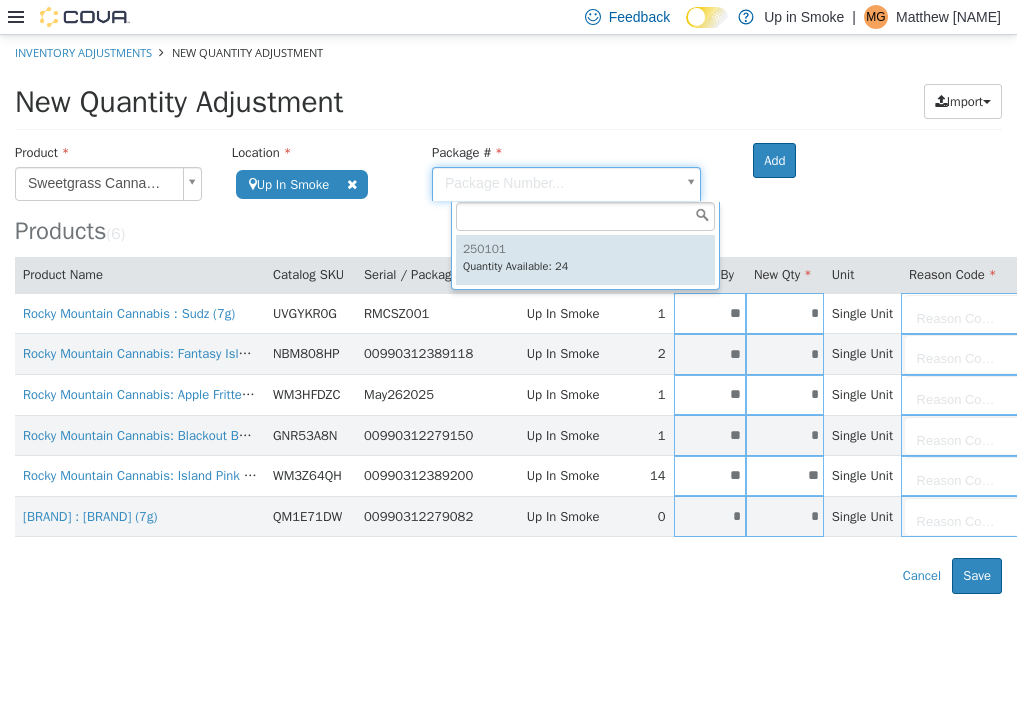 type on "******" 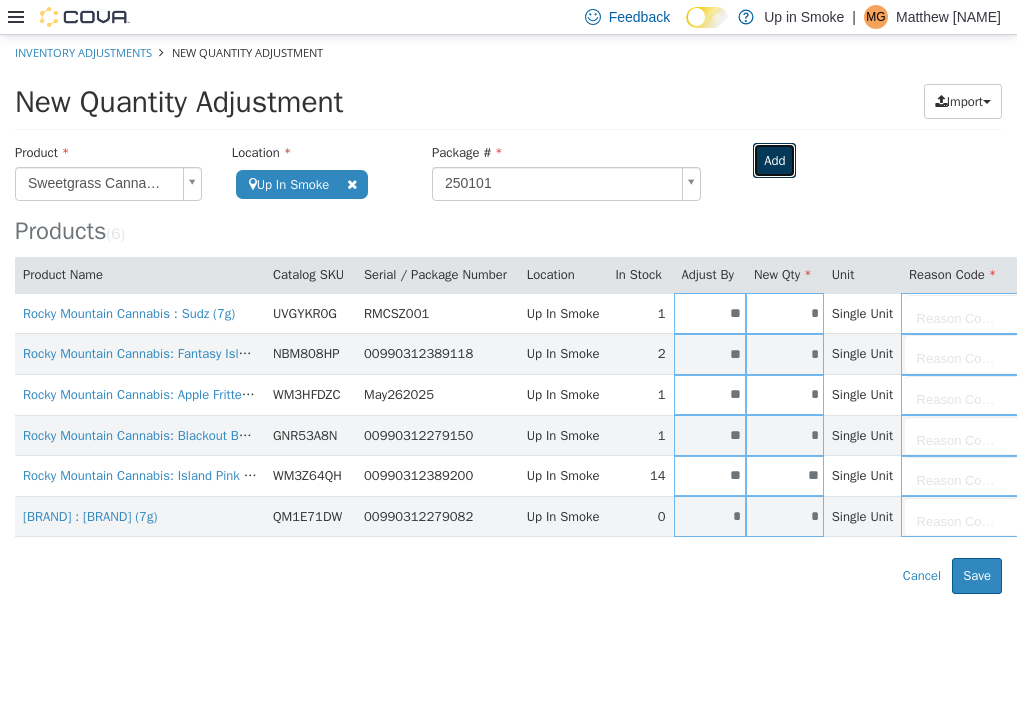 click on "Add" at bounding box center [774, 161] 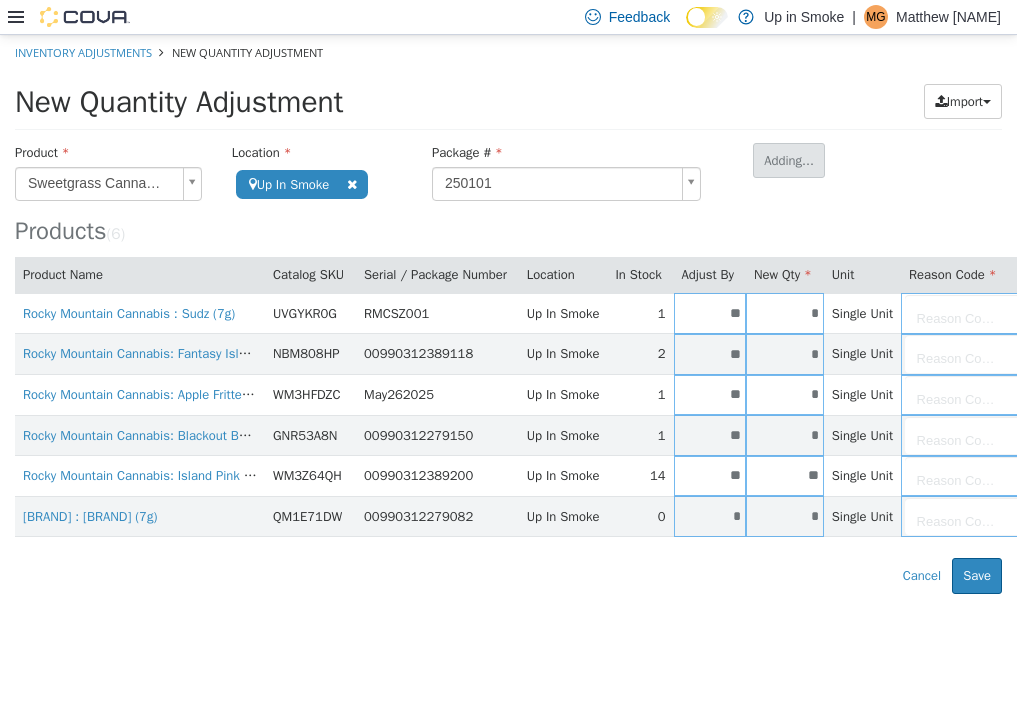 type 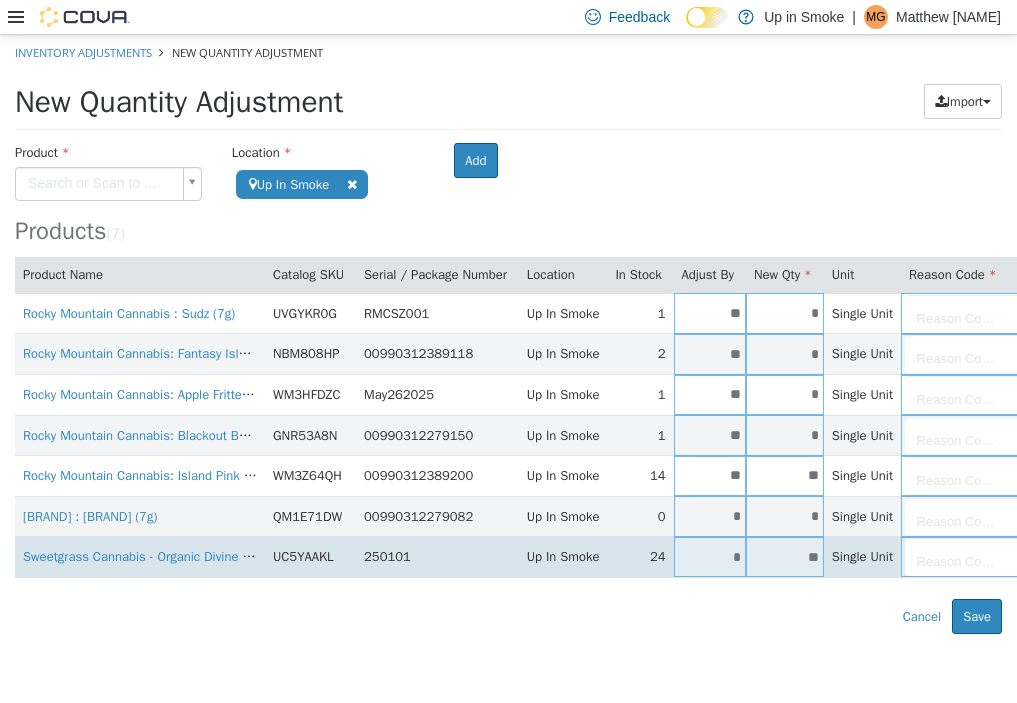 click on "*" at bounding box center (710, 557) 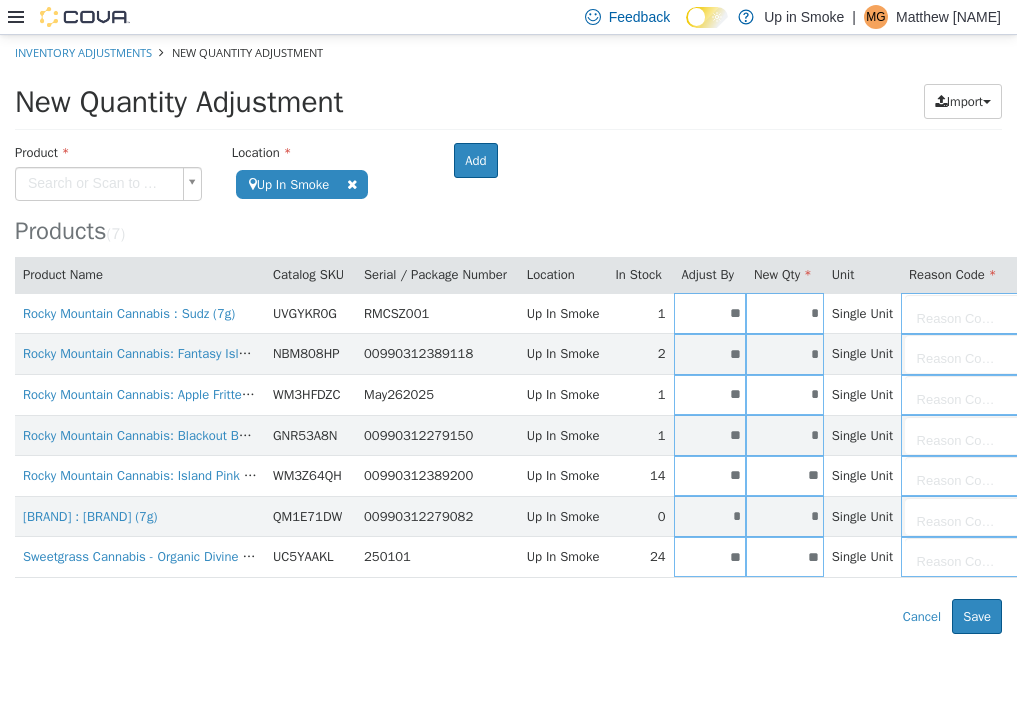 type on "**" 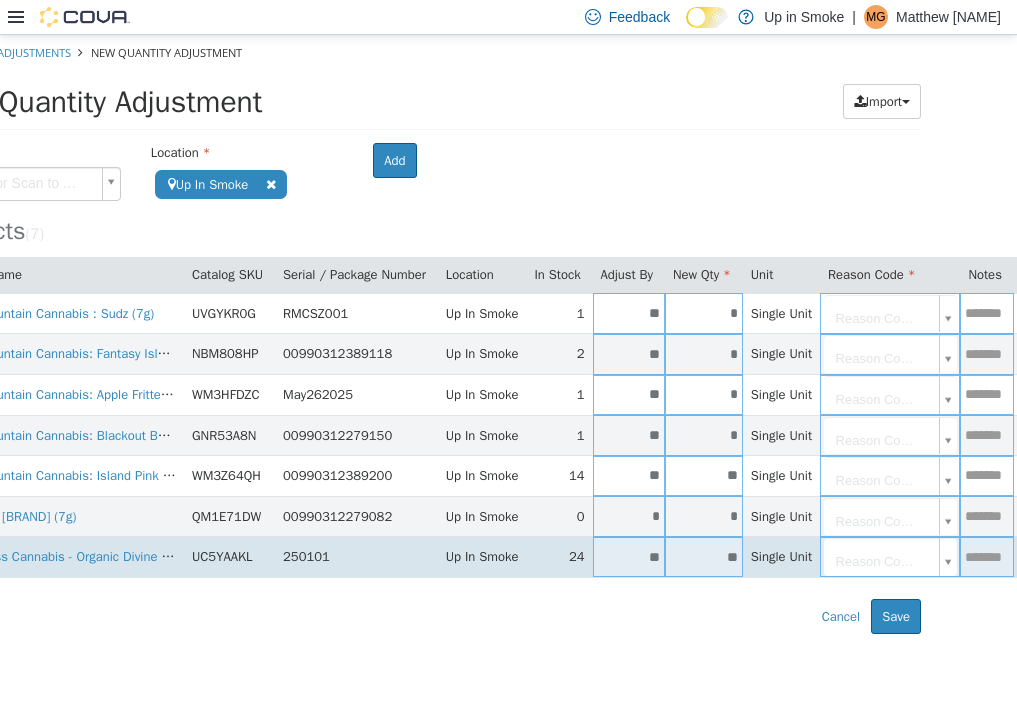 scroll, scrollTop: 0, scrollLeft: 164, axis: horizontal 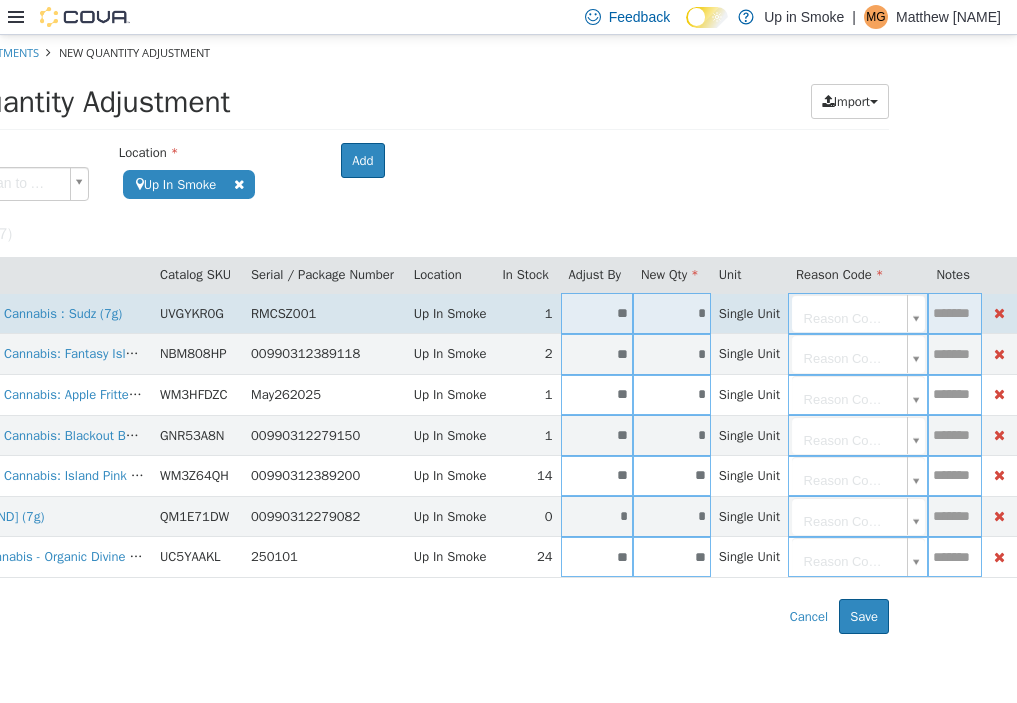 click on "Rocky Mountain Cannabis: Blackout Bobby 7 g" at bounding box center [395, 334] 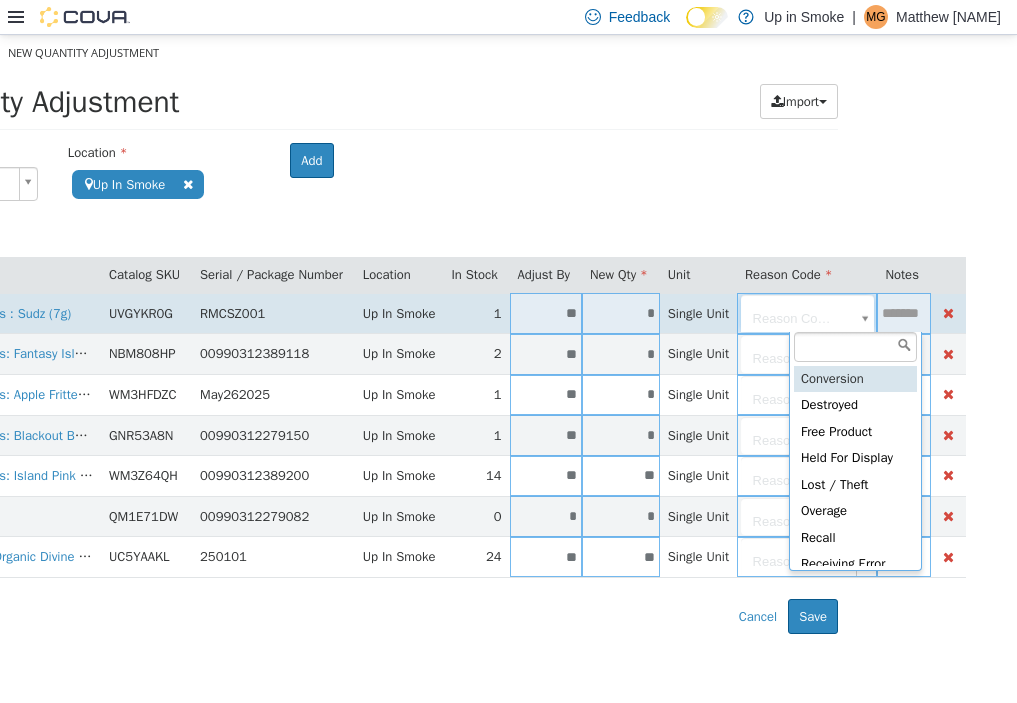 scroll, scrollTop: 0, scrollLeft: 74, axis: horizontal 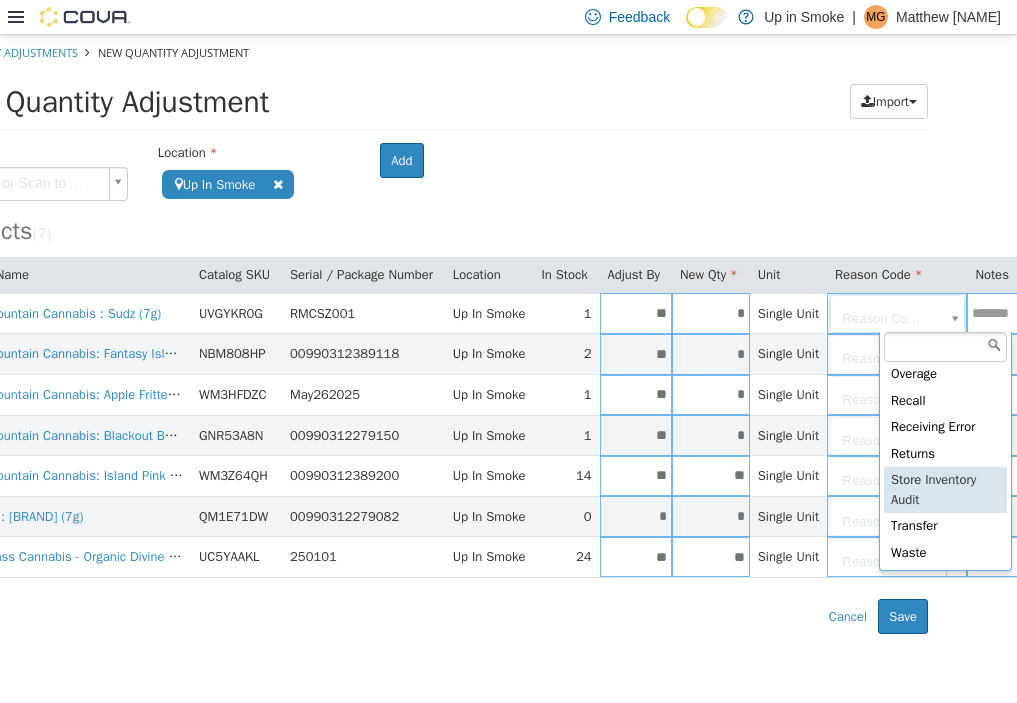 type on "**********" 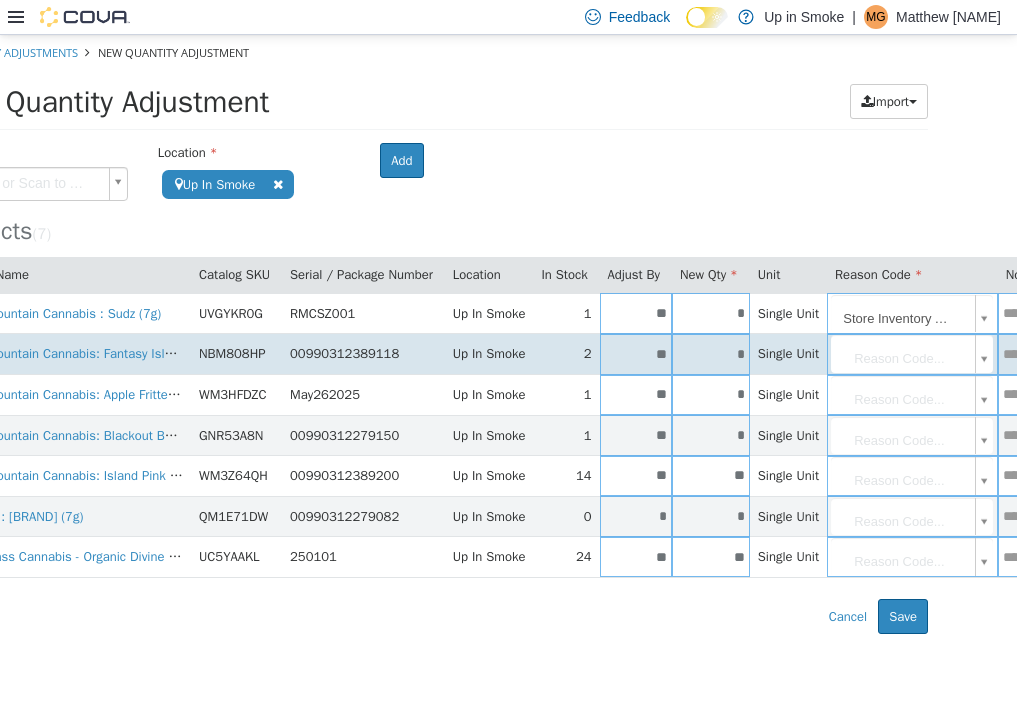 click on "**********" at bounding box center [434, 334] 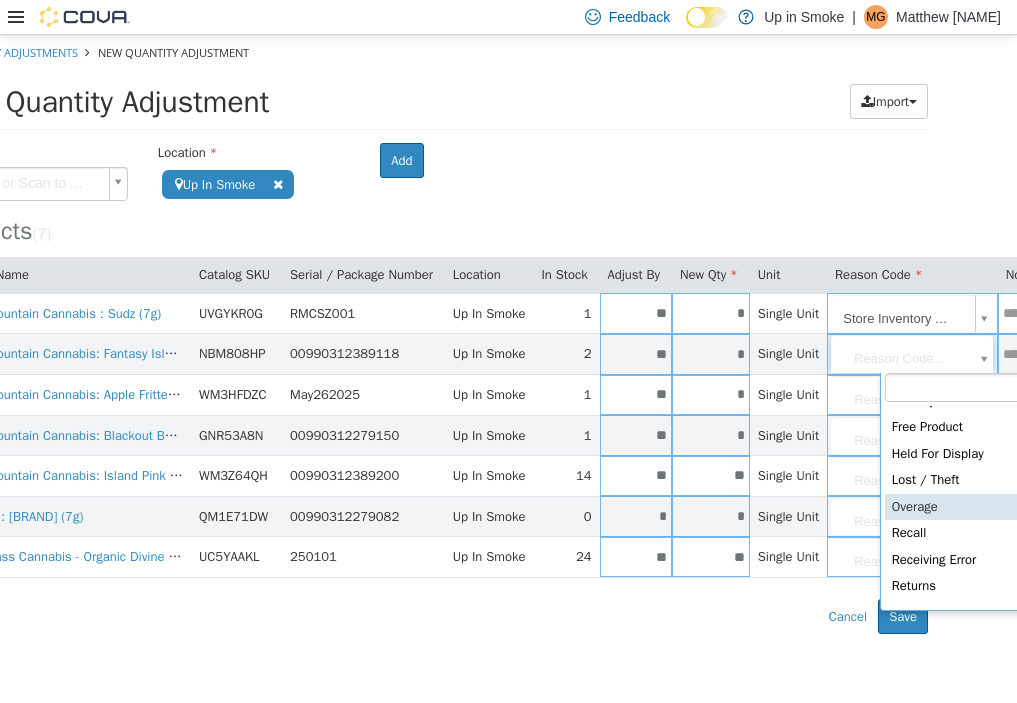 scroll, scrollTop: 102, scrollLeft: 0, axis: vertical 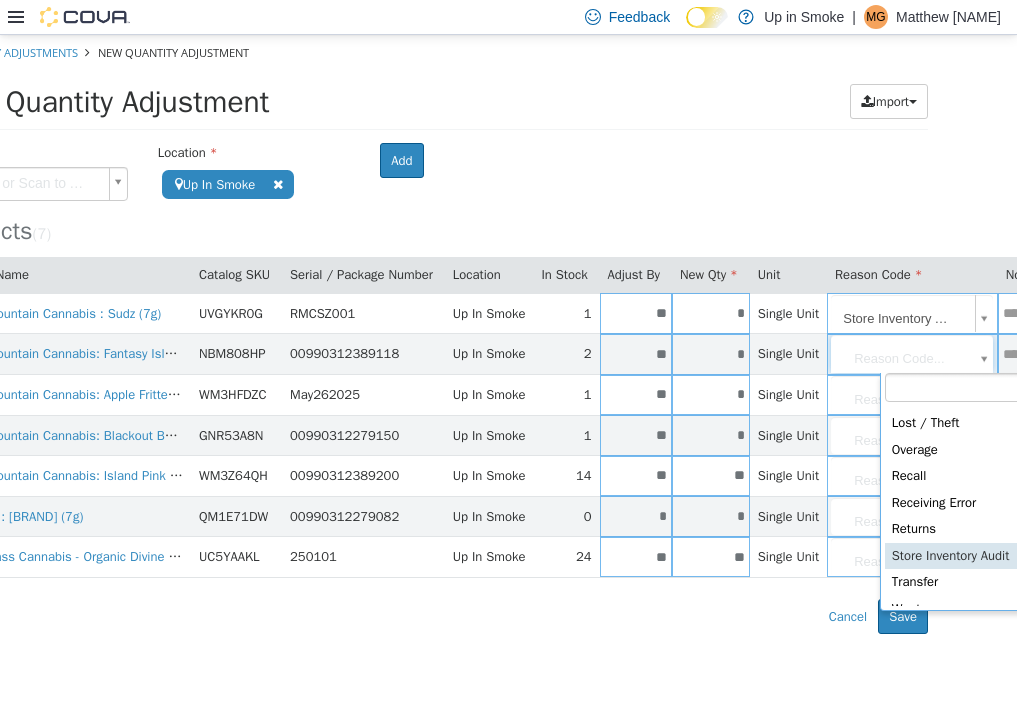 type on "**********" 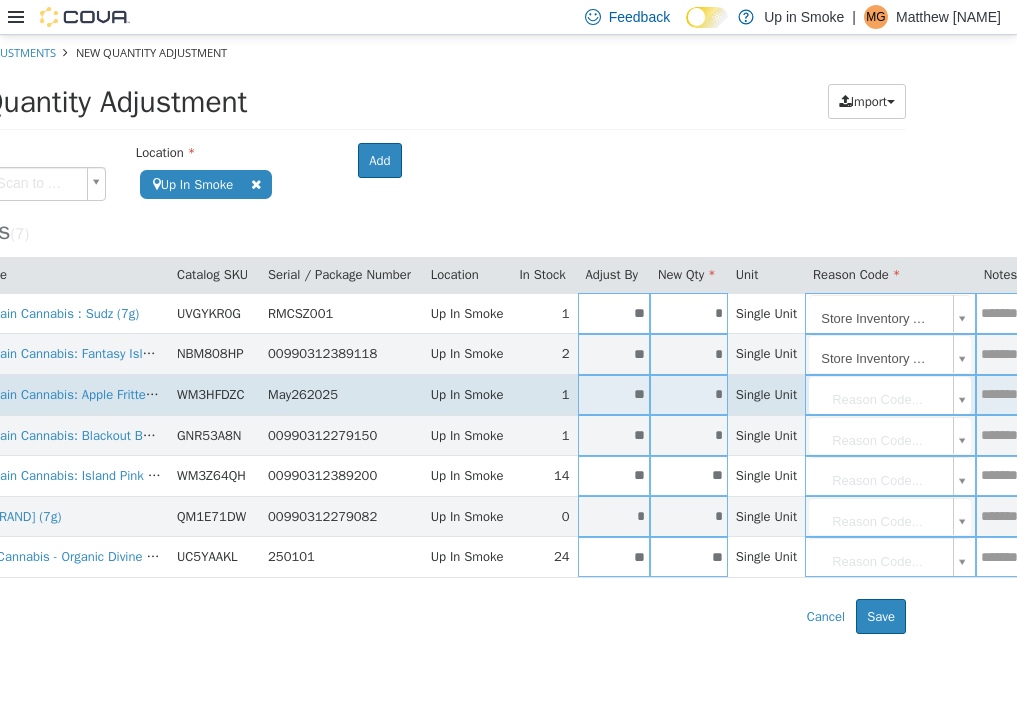 click on "**********" at bounding box center (412, 334) 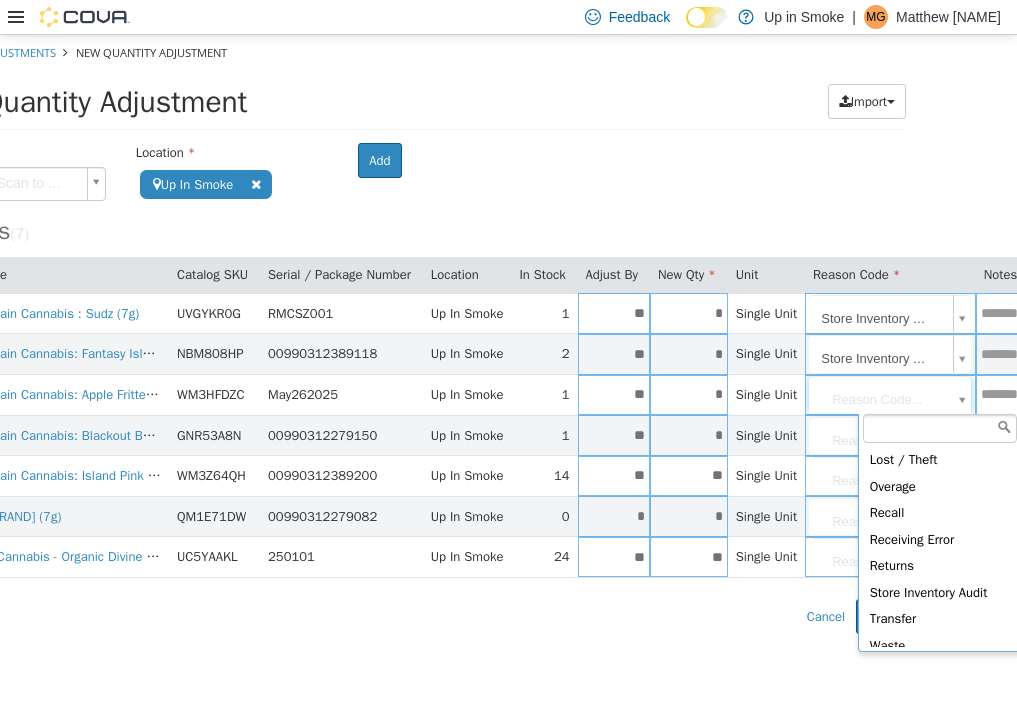 scroll, scrollTop: 108, scrollLeft: 0, axis: vertical 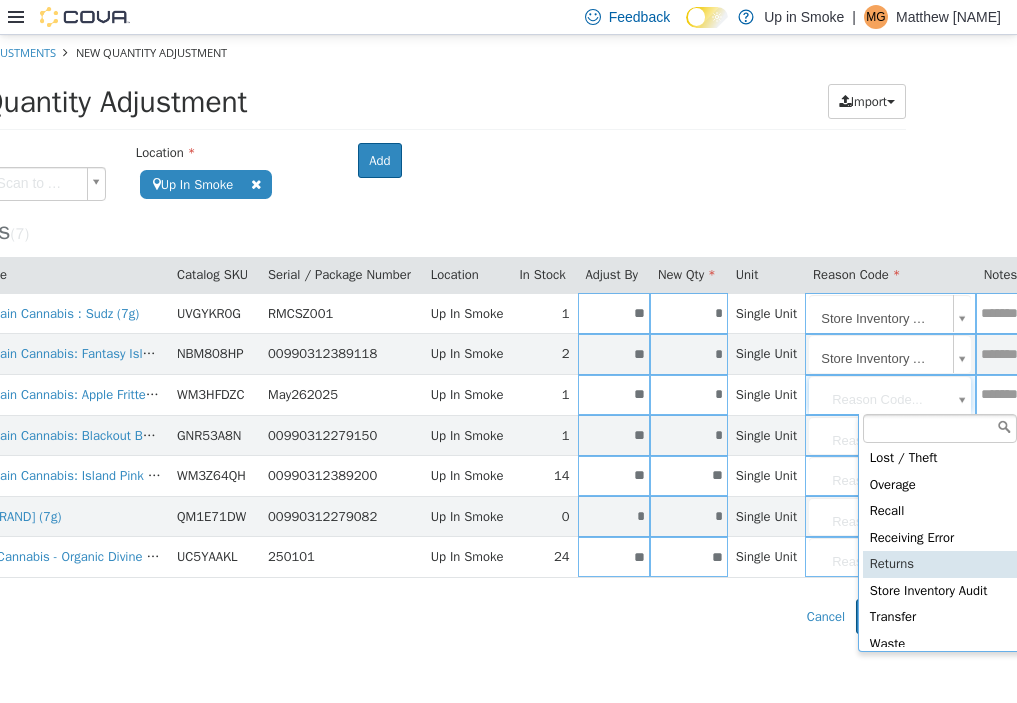 type on "**********" 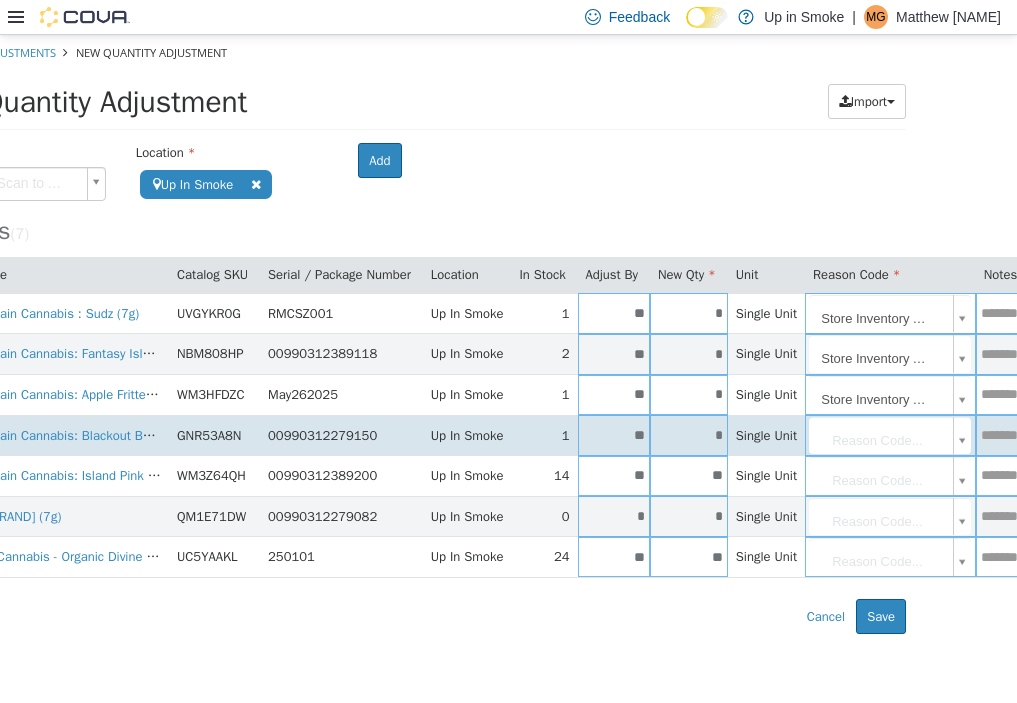 click on "Rocky Mountain Cannabis : Sudz (7g)" at bounding box center (412, 334) 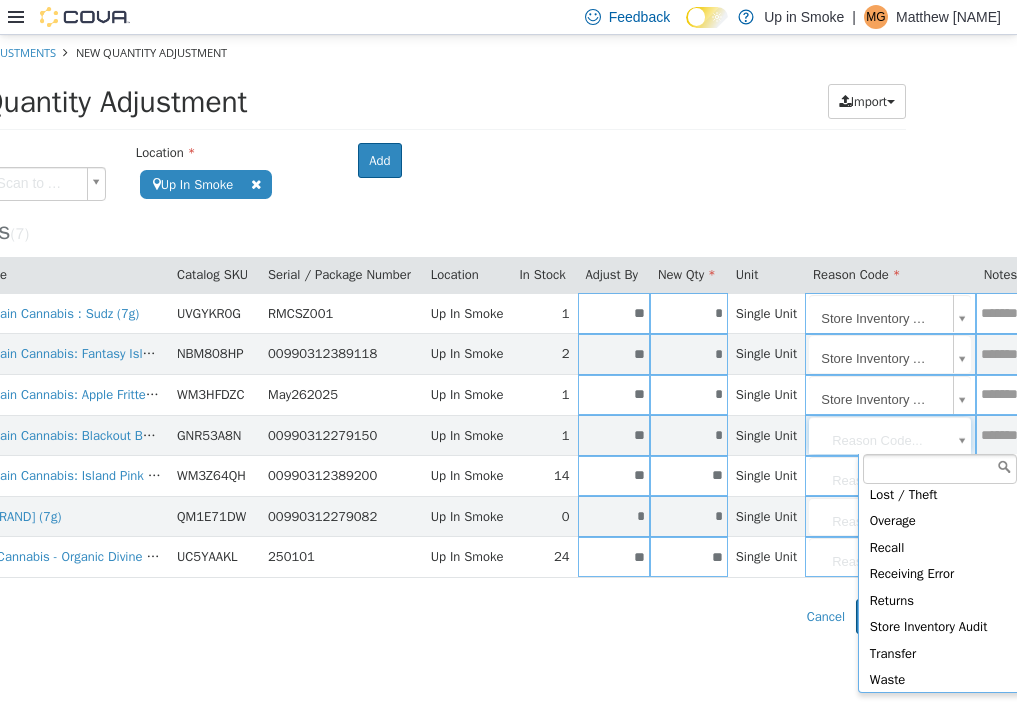 scroll, scrollTop: 118, scrollLeft: 0, axis: vertical 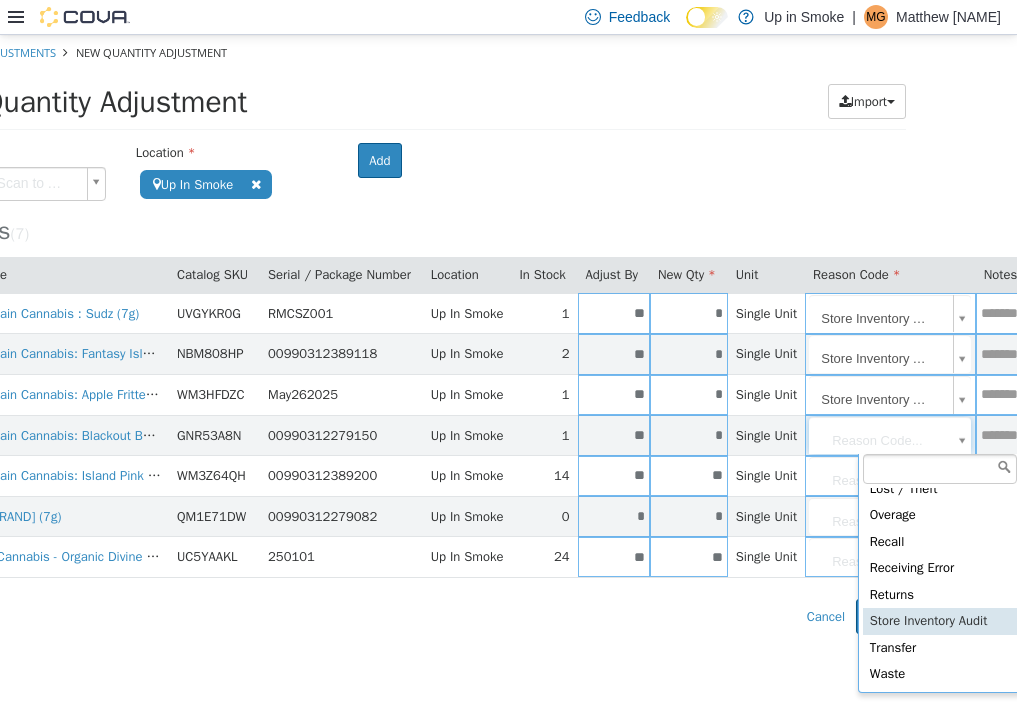 type on "**********" 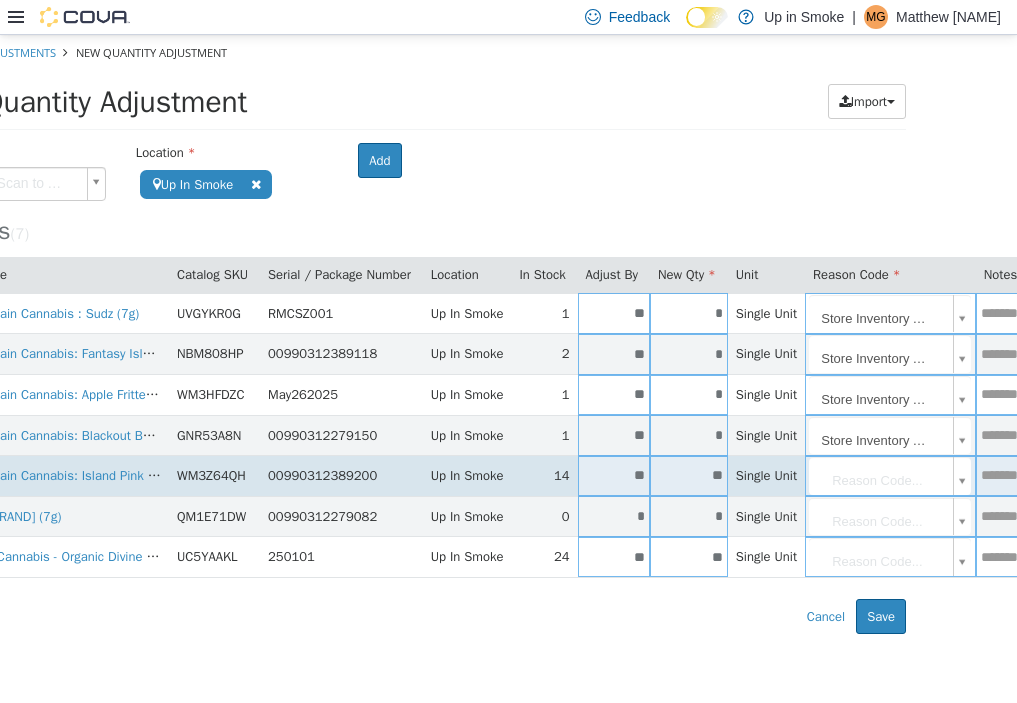 click on "Rocky Mountain Cannabis : Sudz (7g)" at bounding box center [412, 334] 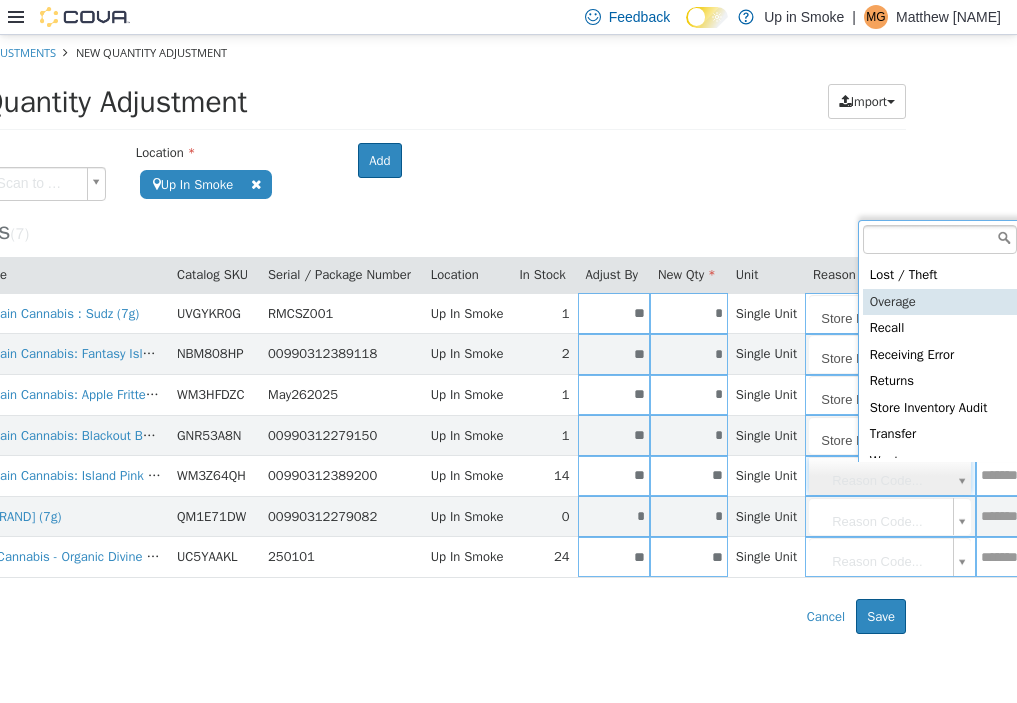 scroll, scrollTop: 103, scrollLeft: 0, axis: vertical 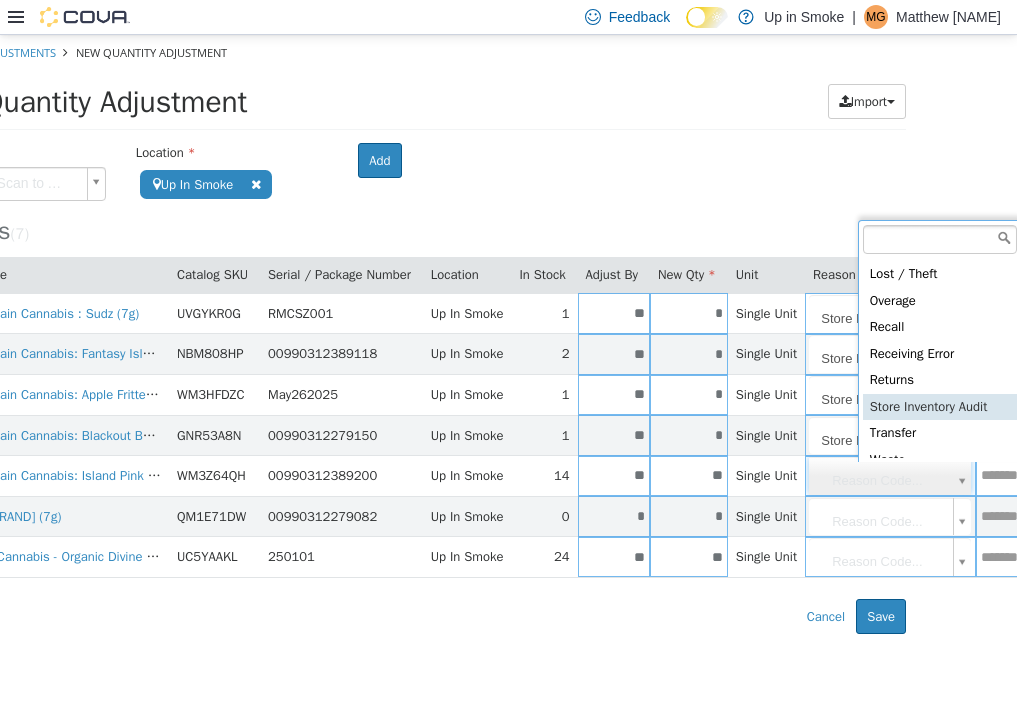 type on "**********" 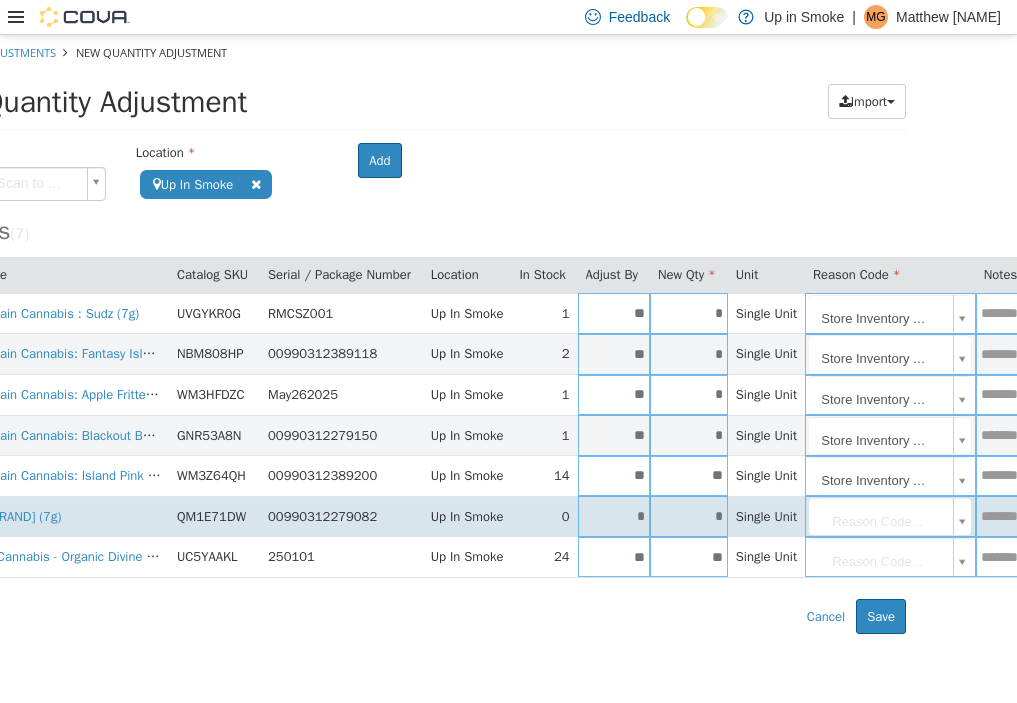click on "Rocky Mountain Cannabis : Sudz (7g)" at bounding box center [412, 334] 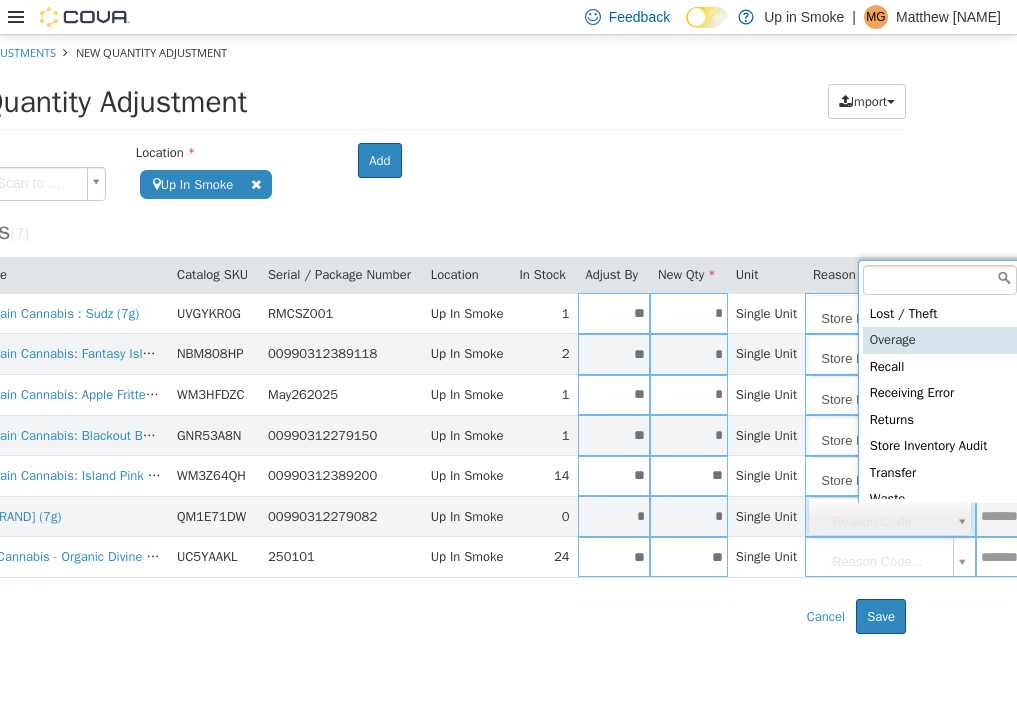scroll, scrollTop: 110, scrollLeft: 0, axis: vertical 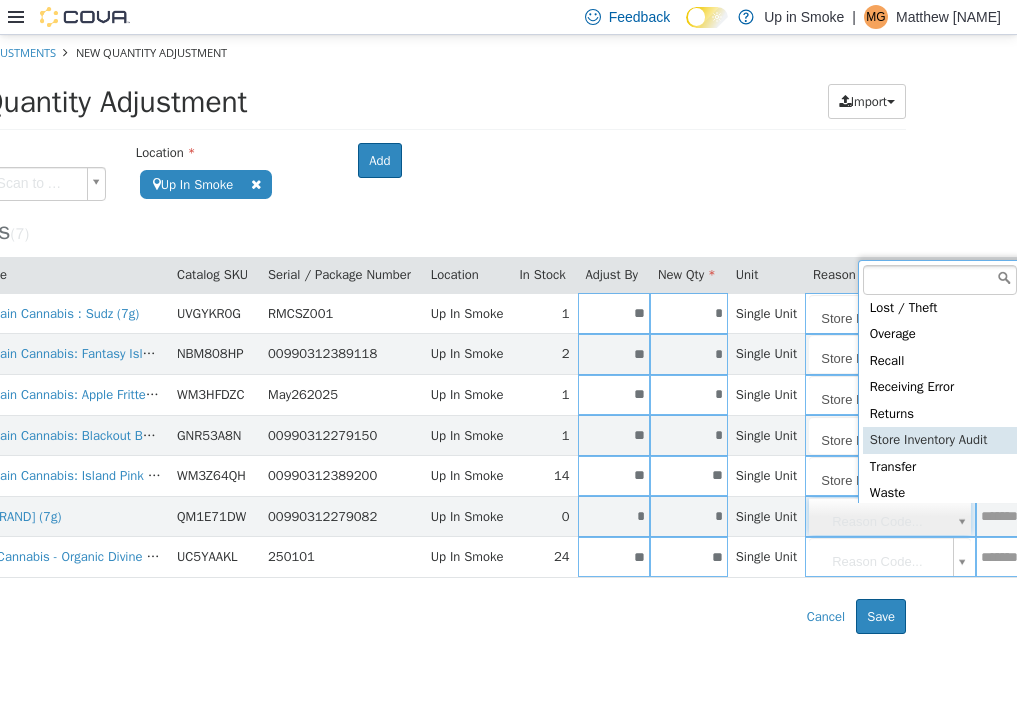 type on "**********" 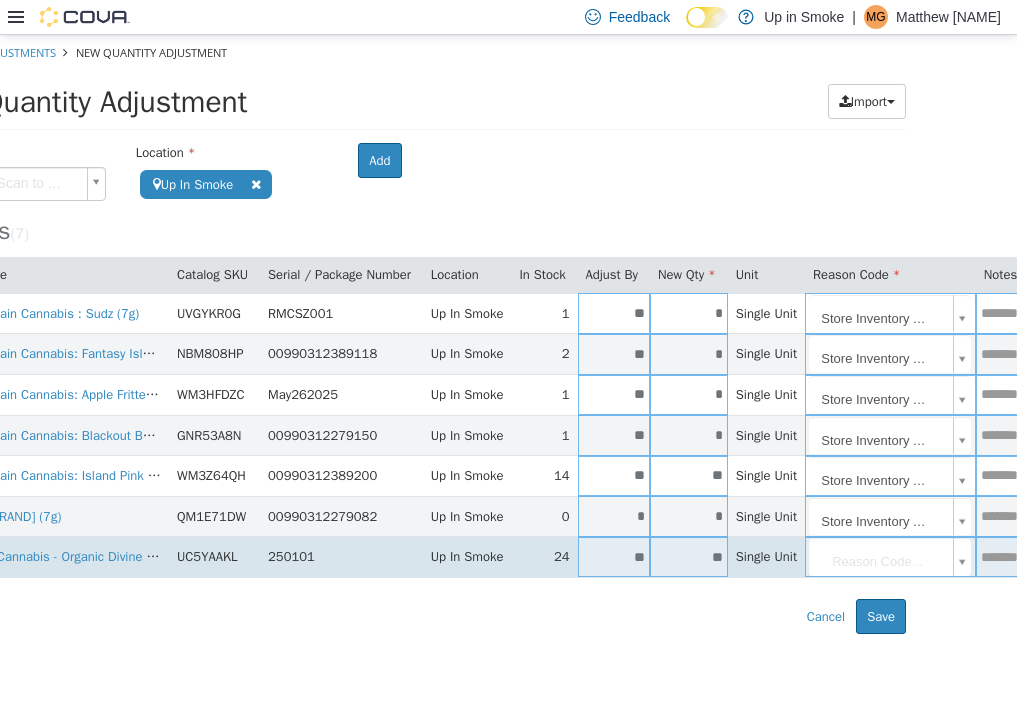 click on "Rocky Mountain Cannabis : Sudz (7g)" at bounding box center (412, 334) 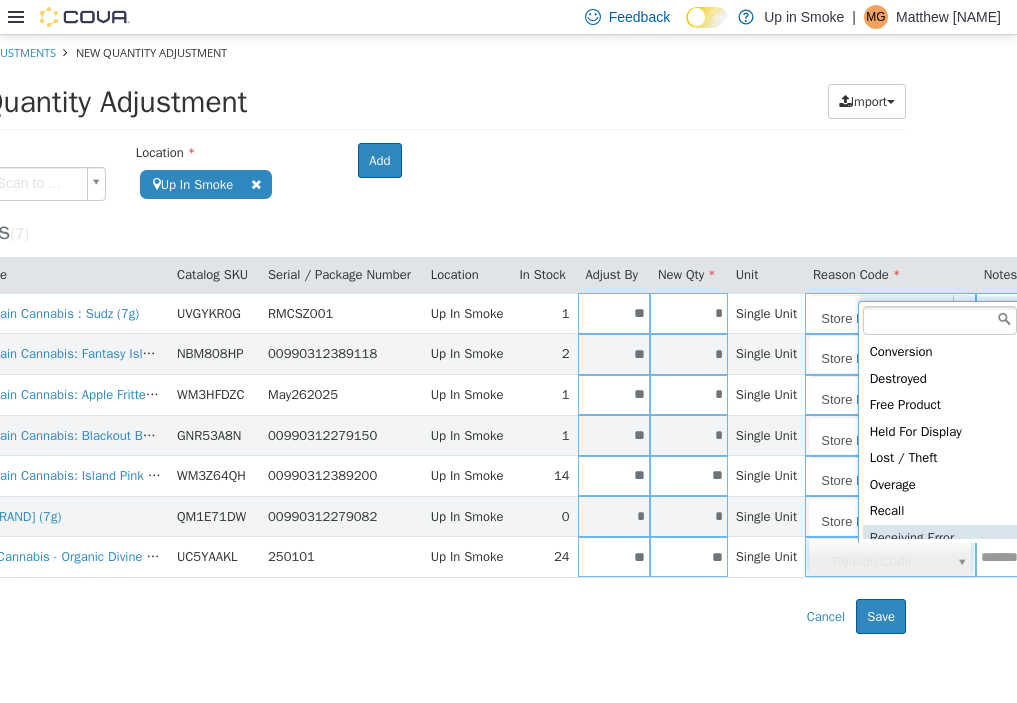 scroll, scrollTop: 4, scrollLeft: 0, axis: vertical 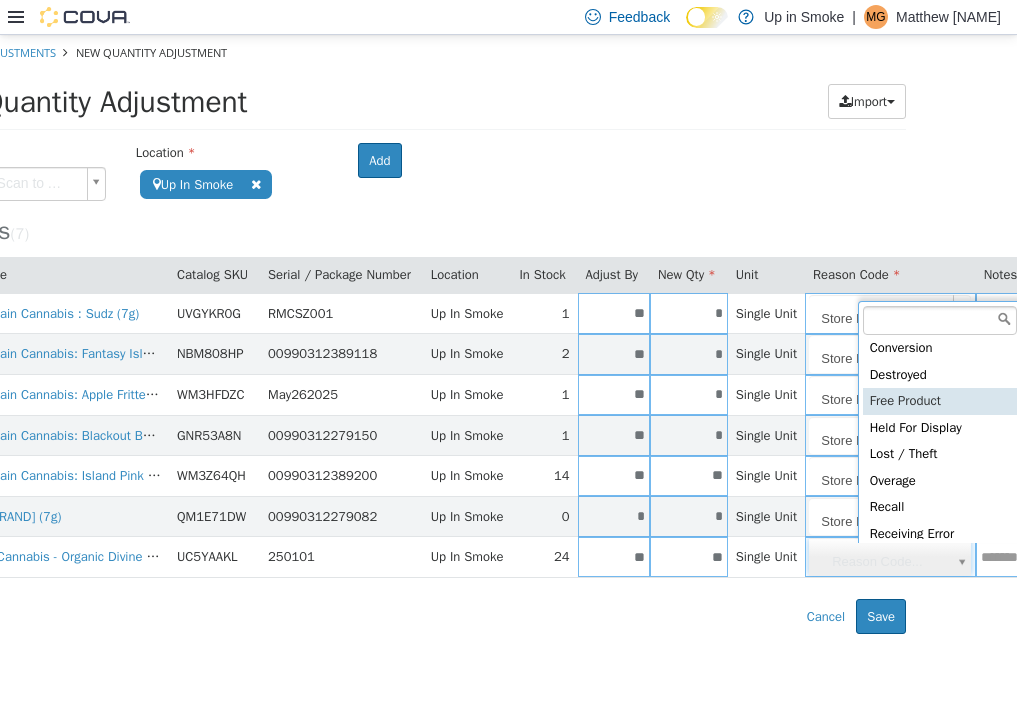 type on "**********" 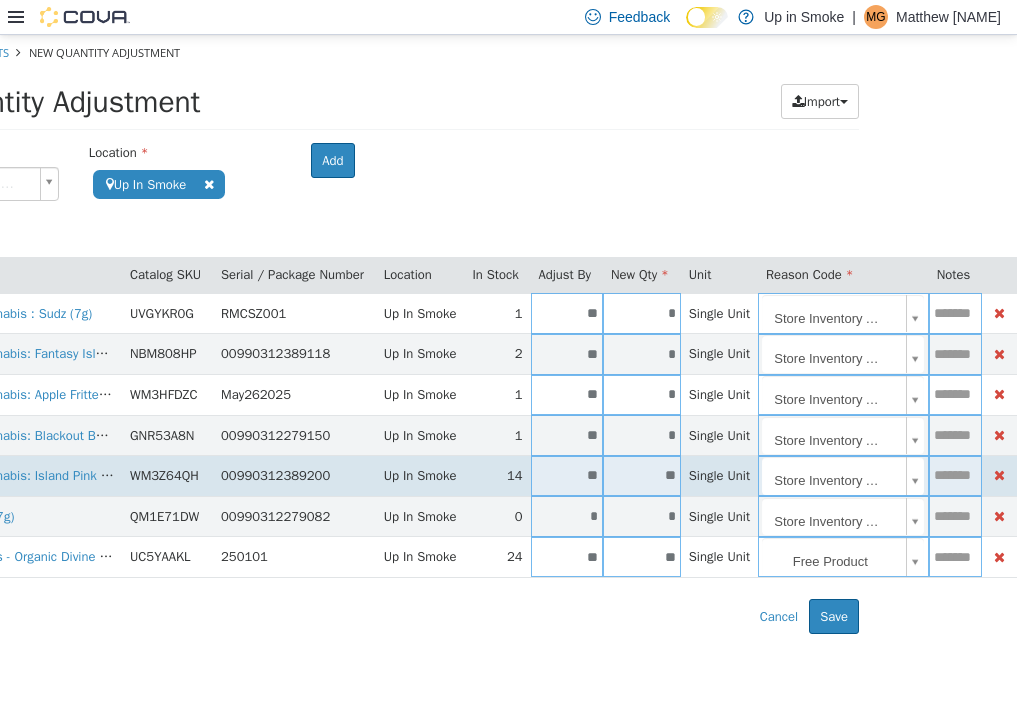 scroll, scrollTop: 0, scrollLeft: 197, axis: horizontal 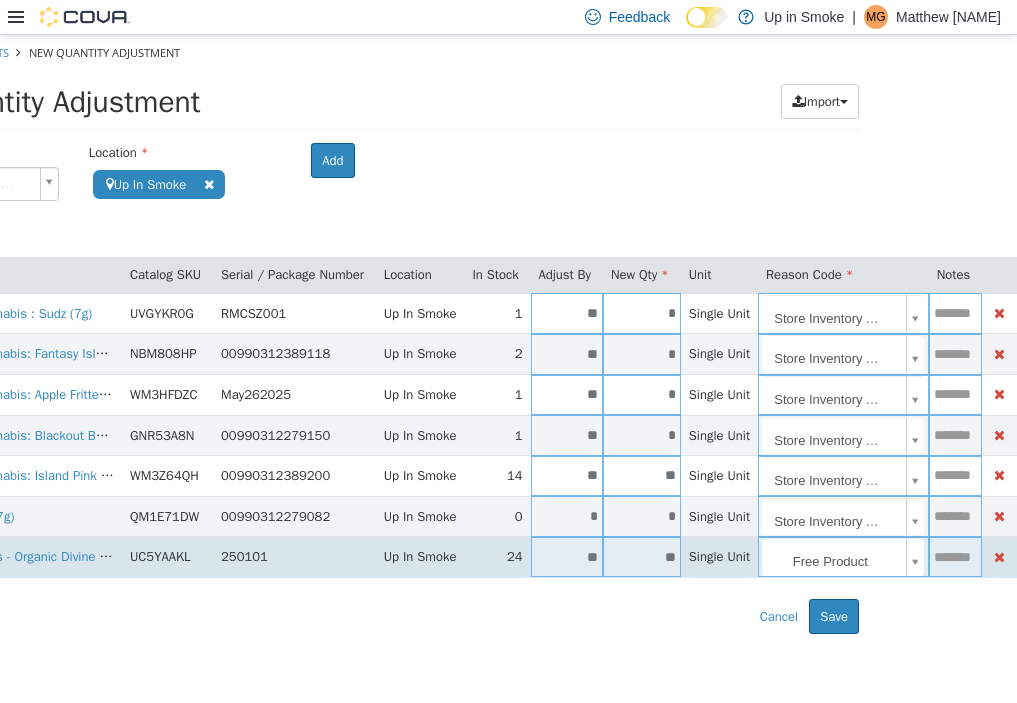 click at bounding box center [955, 557] 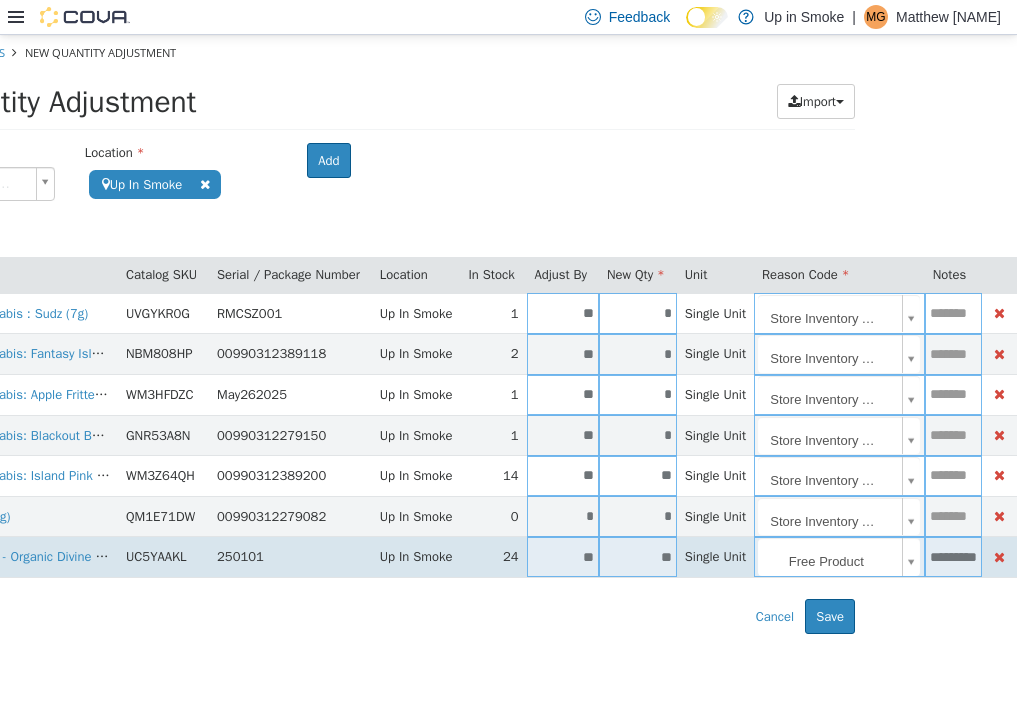 scroll, scrollTop: 0, scrollLeft: 21, axis: horizontal 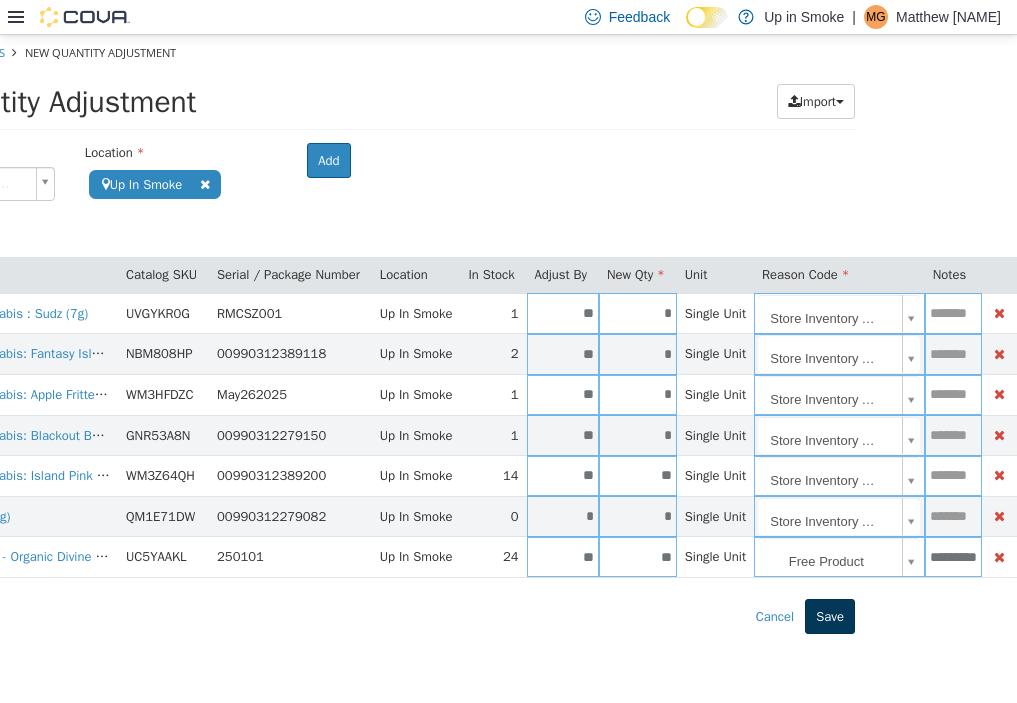 type on "*********" 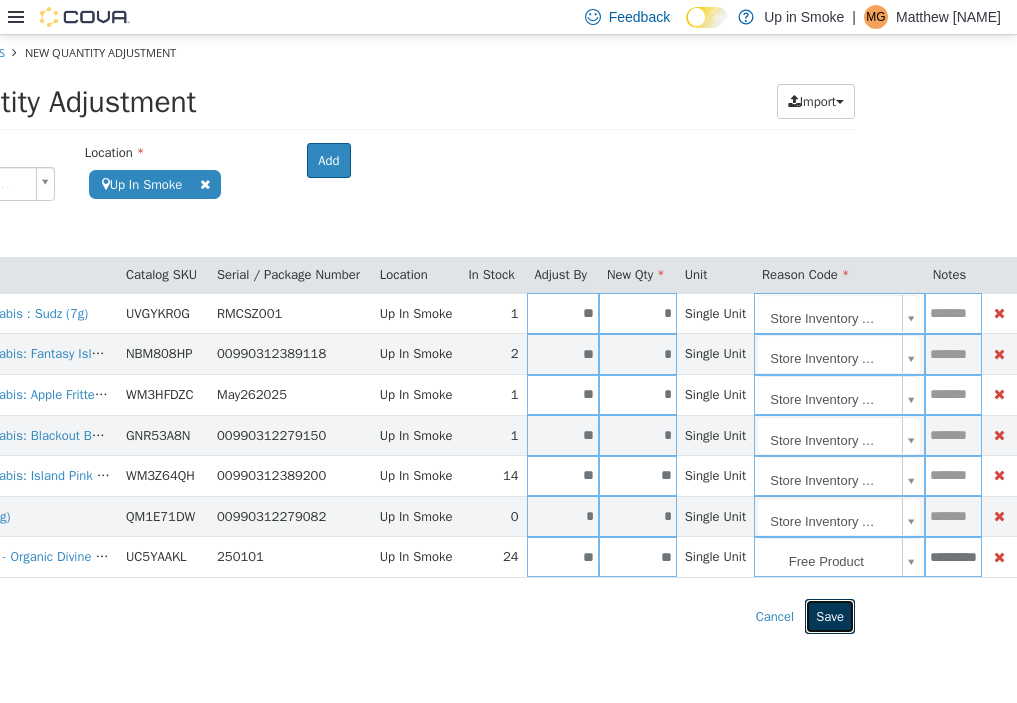 click on "Save" at bounding box center [830, 617] 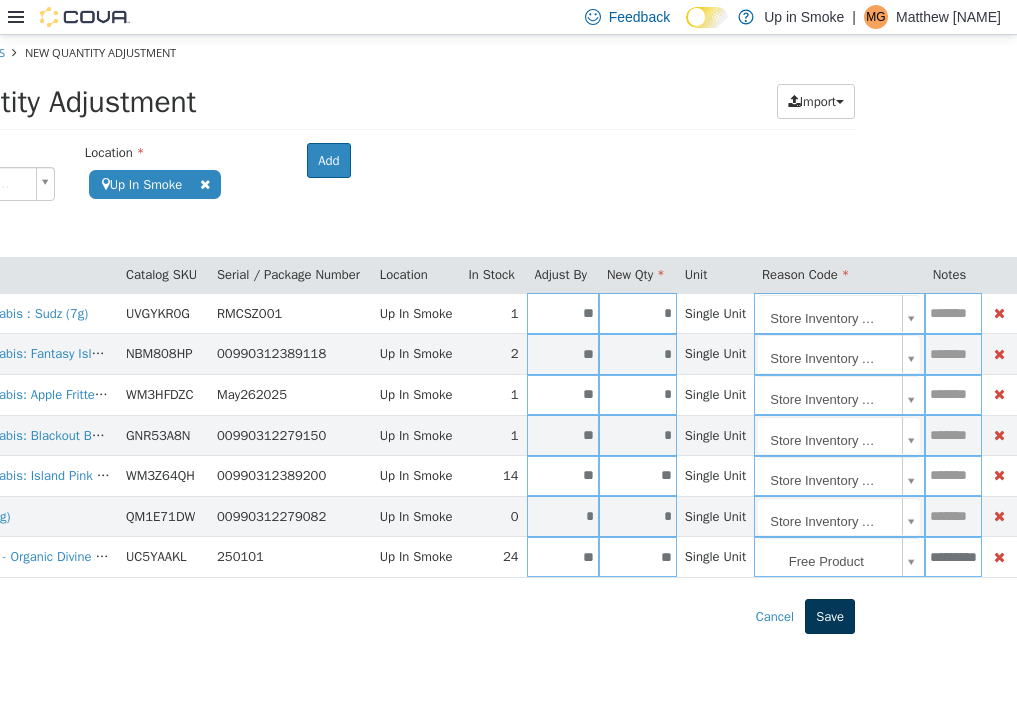 scroll, scrollTop: 0, scrollLeft: 0, axis: both 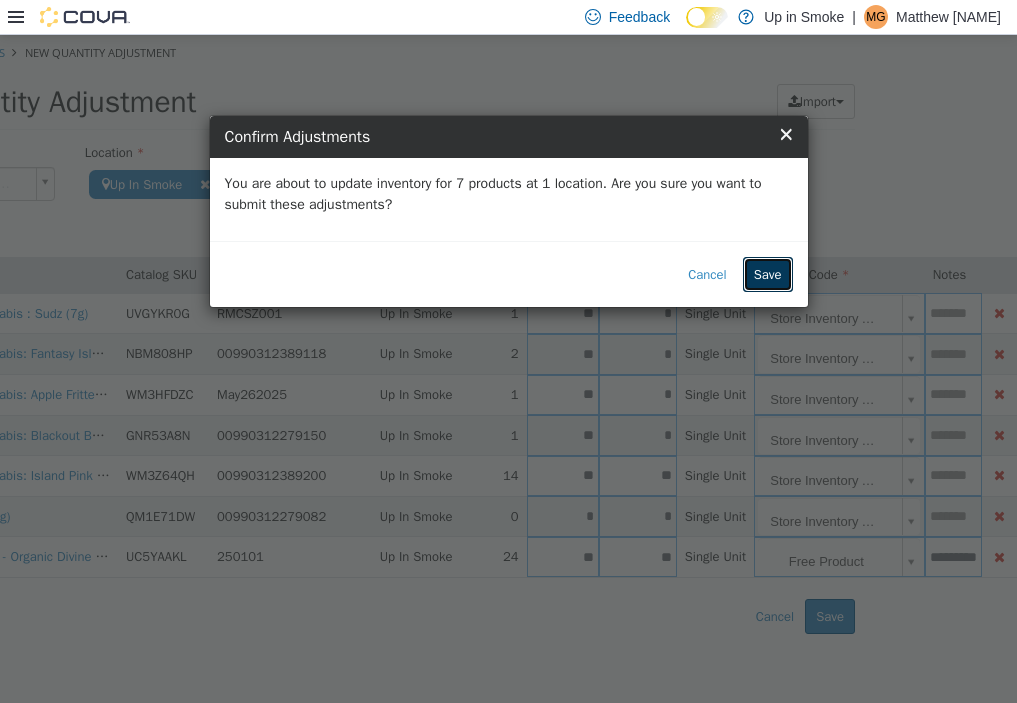 click on "Save" at bounding box center [768, 275] 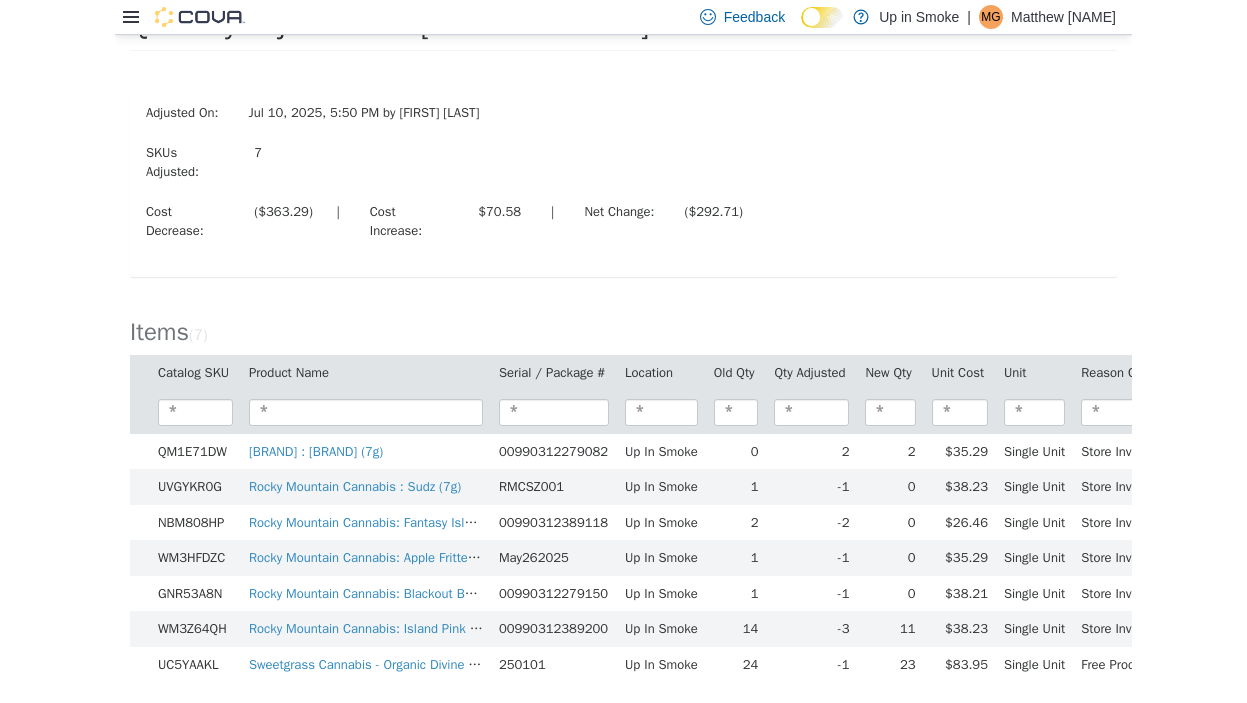 scroll, scrollTop: 0, scrollLeft: 0, axis: both 